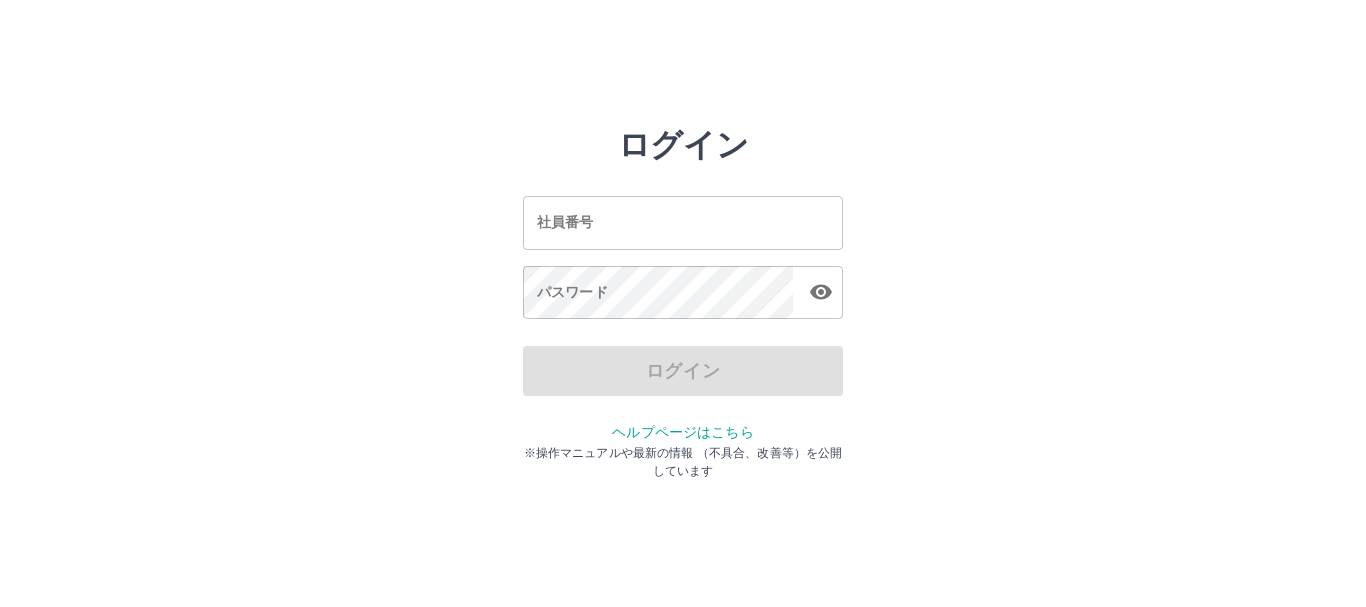 scroll, scrollTop: 0, scrollLeft: 0, axis: both 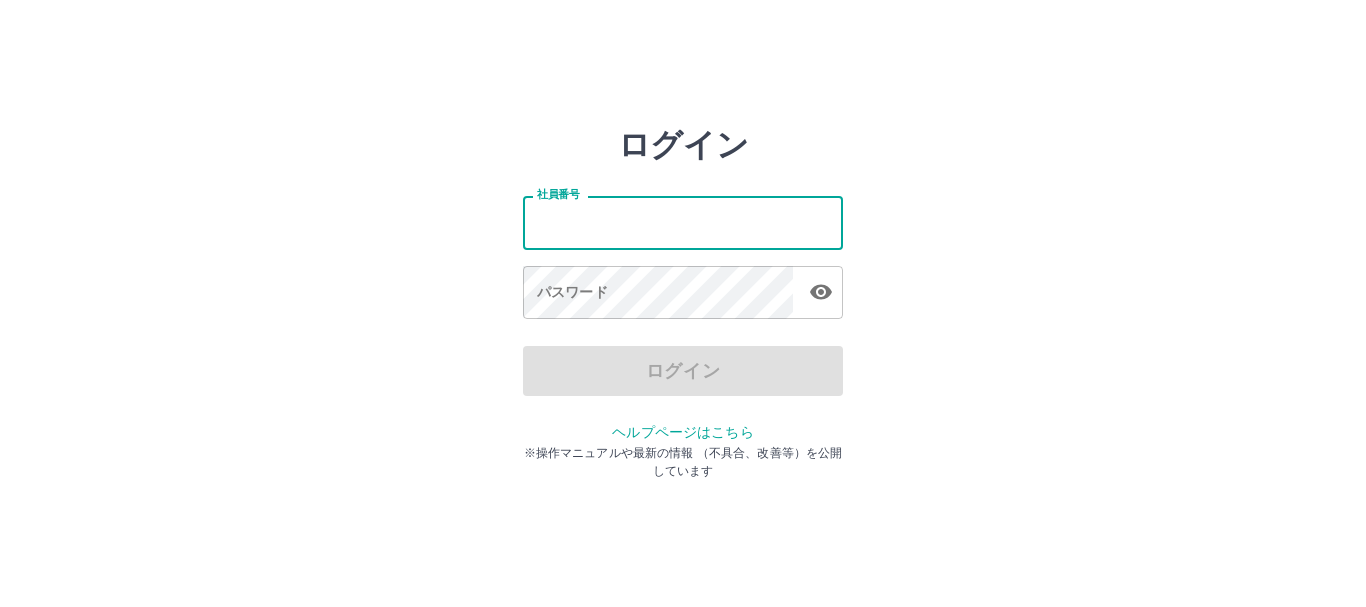 click on "社員番号" at bounding box center [683, 222] 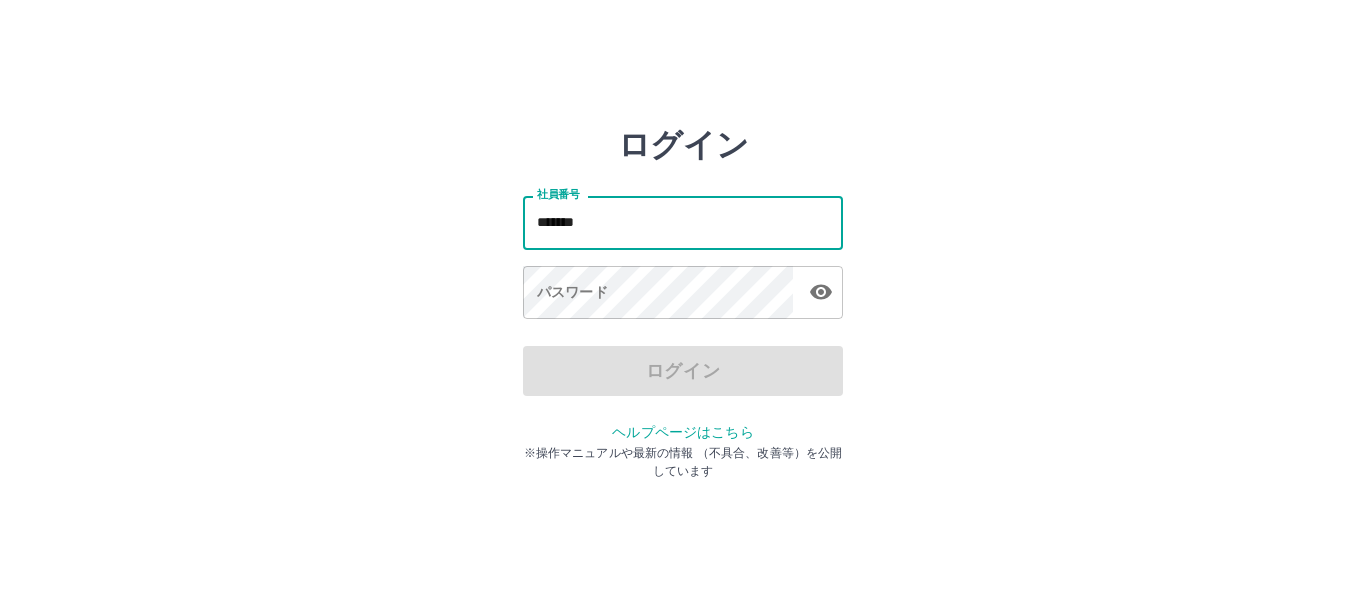 type on "*******" 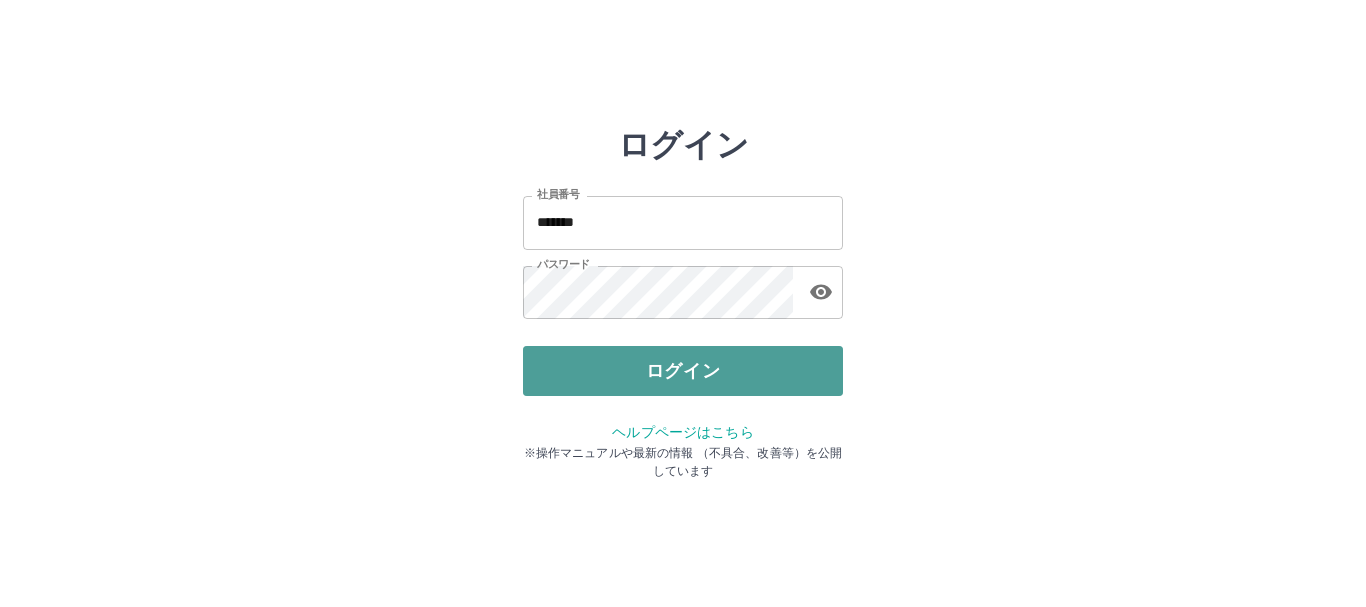 click on "ログイン" at bounding box center [683, 371] 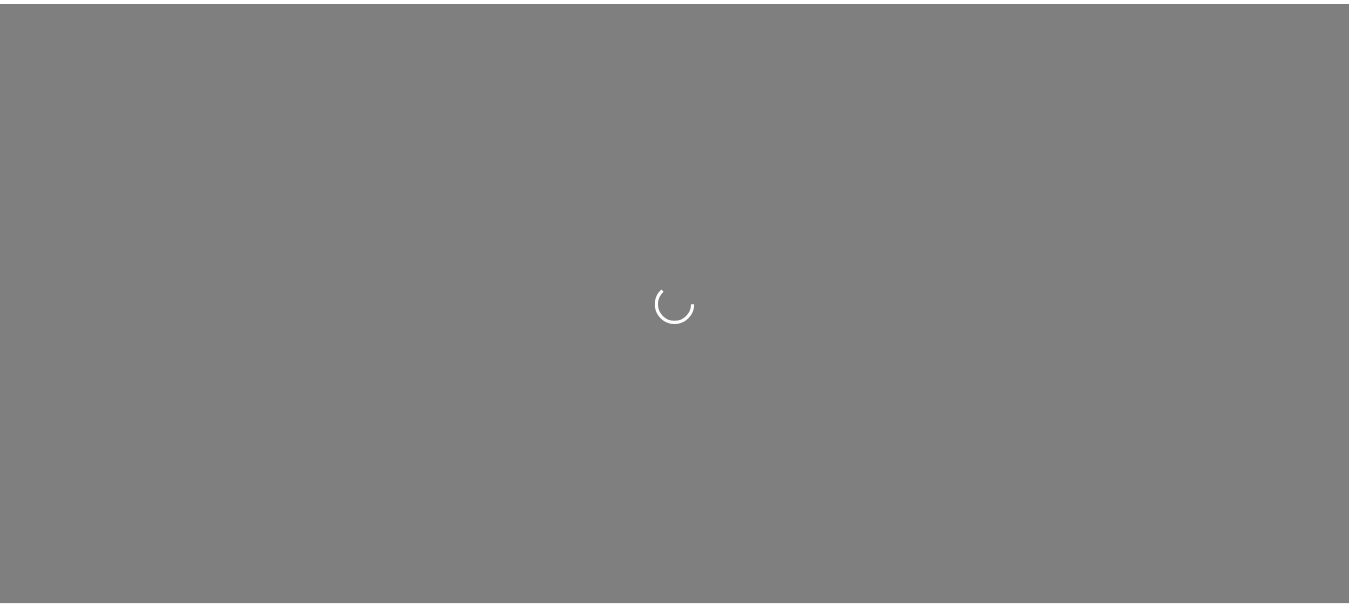 scroll, scrollTop: 0, scrollLeft: 0, axis: both 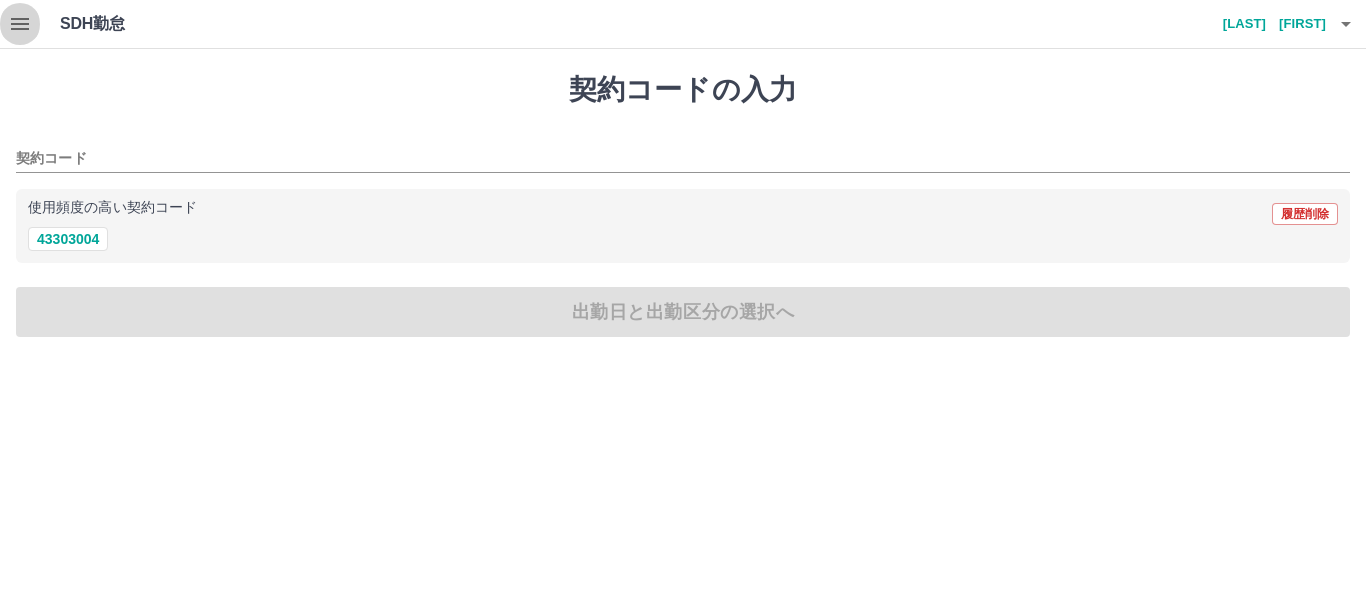 click 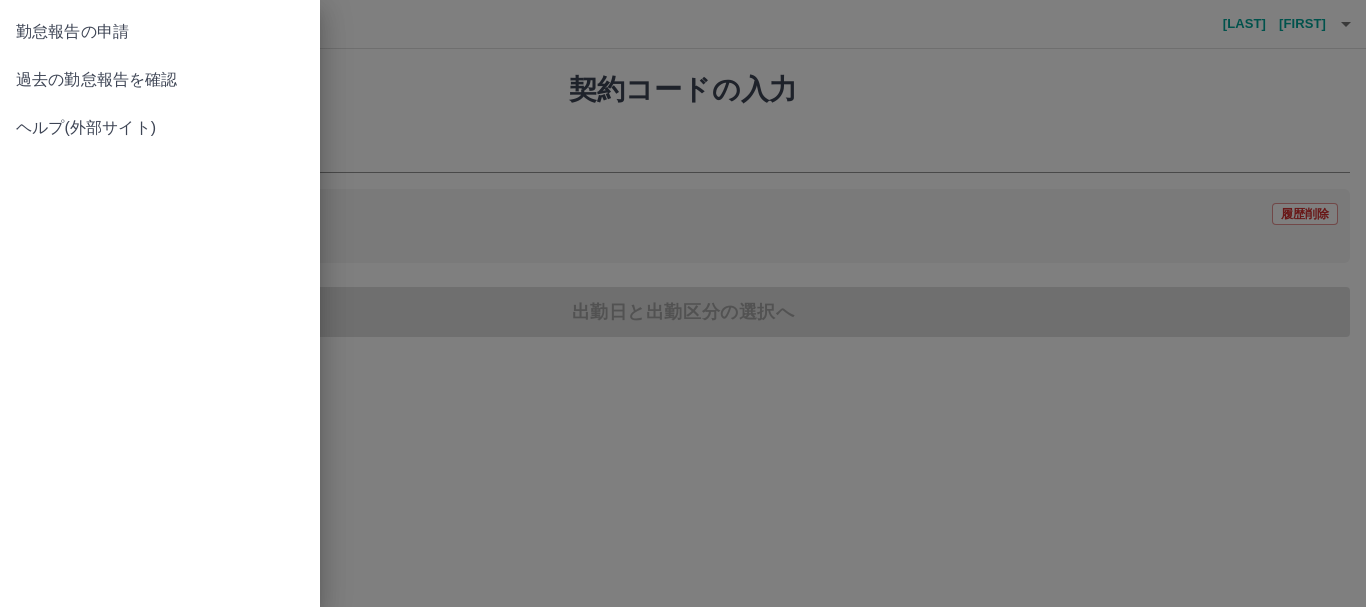 click on "過去の勤怠報告を確認" at bounding box center [160, 80] 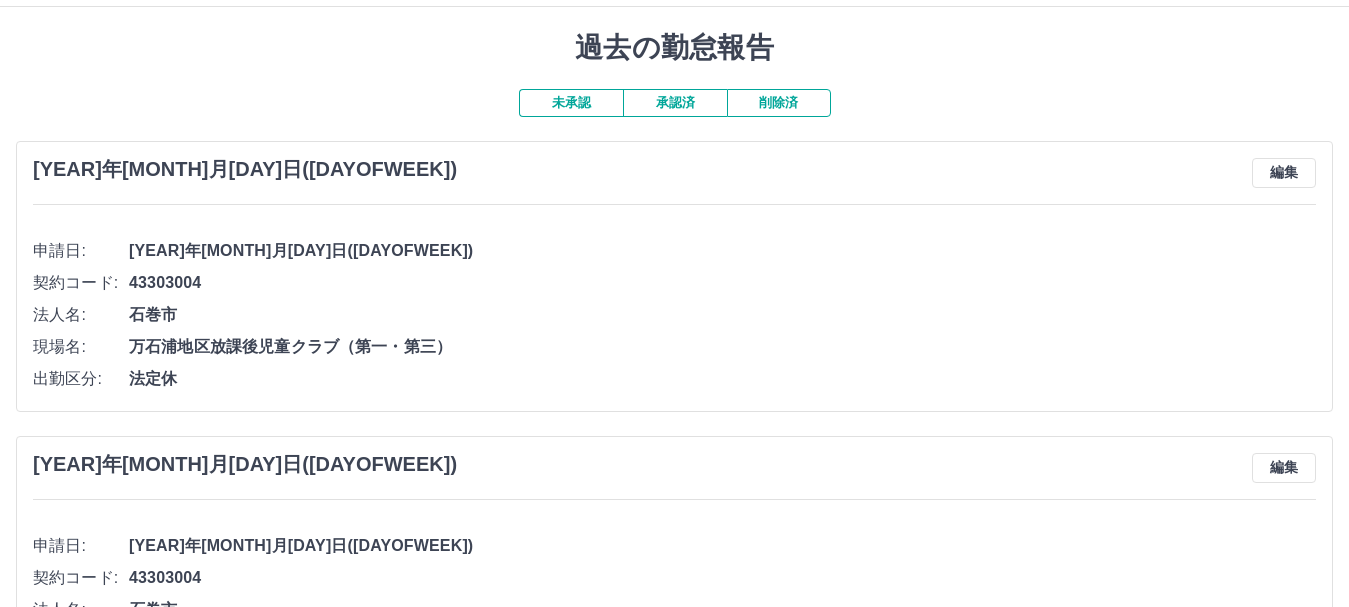 scroll, scrollTop: 0, scrollLeft: 0, axis: both 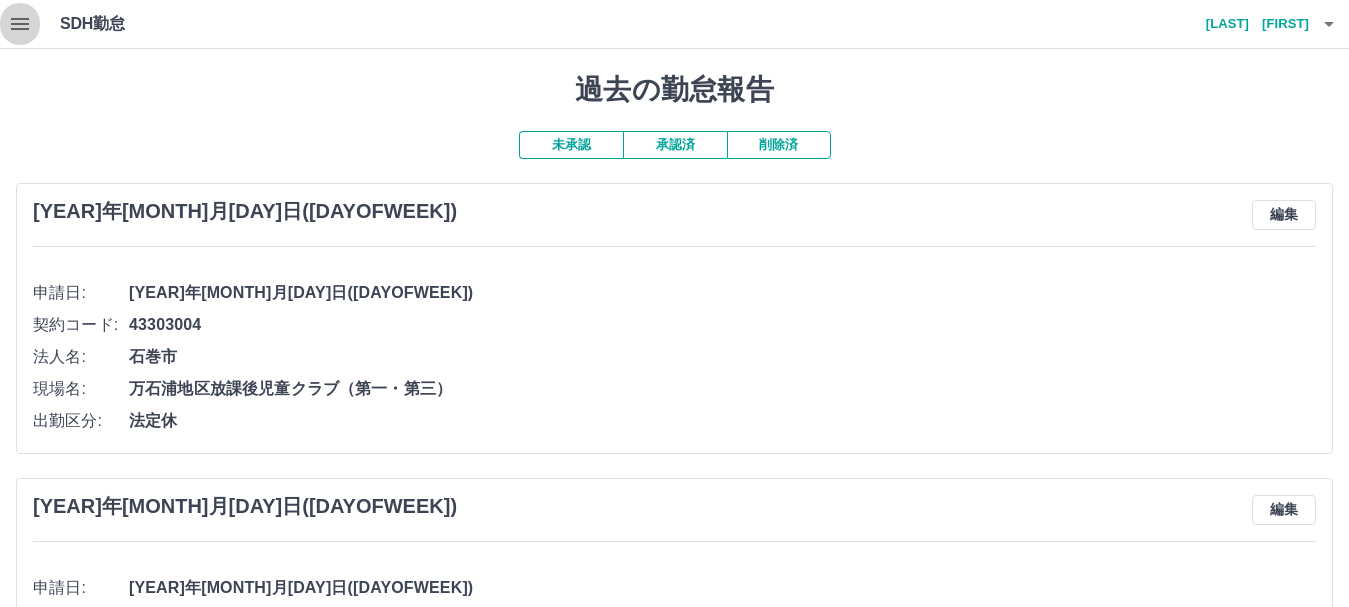 click 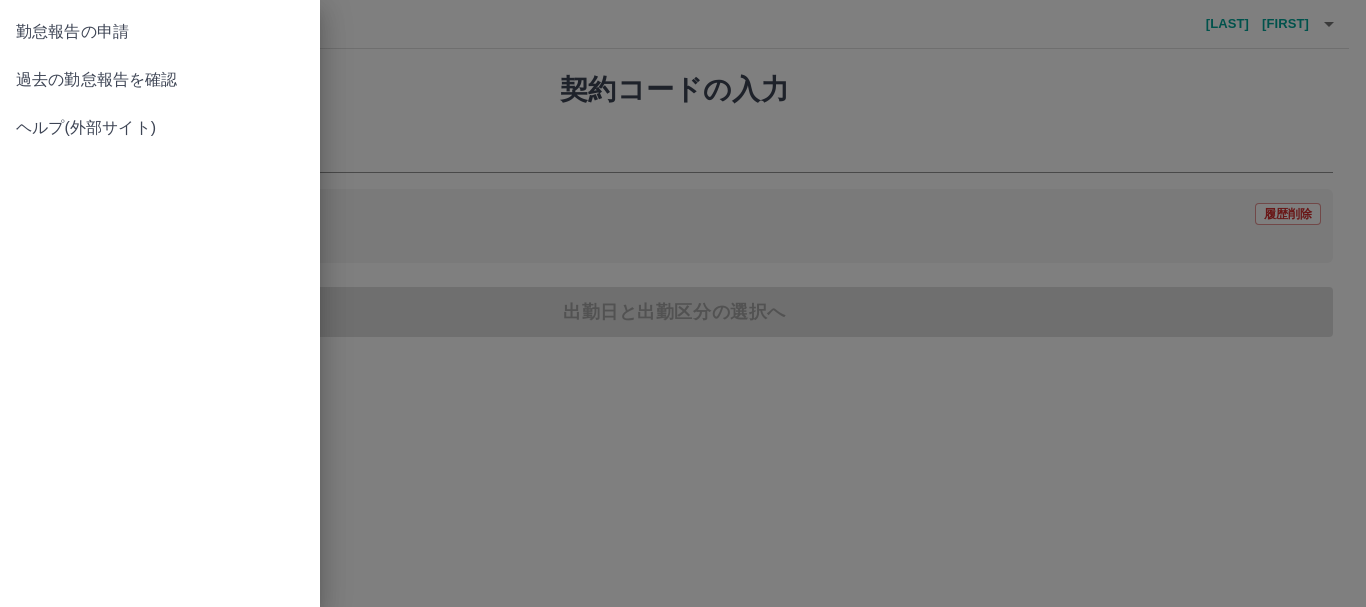 click at bounding box center (683, 303) 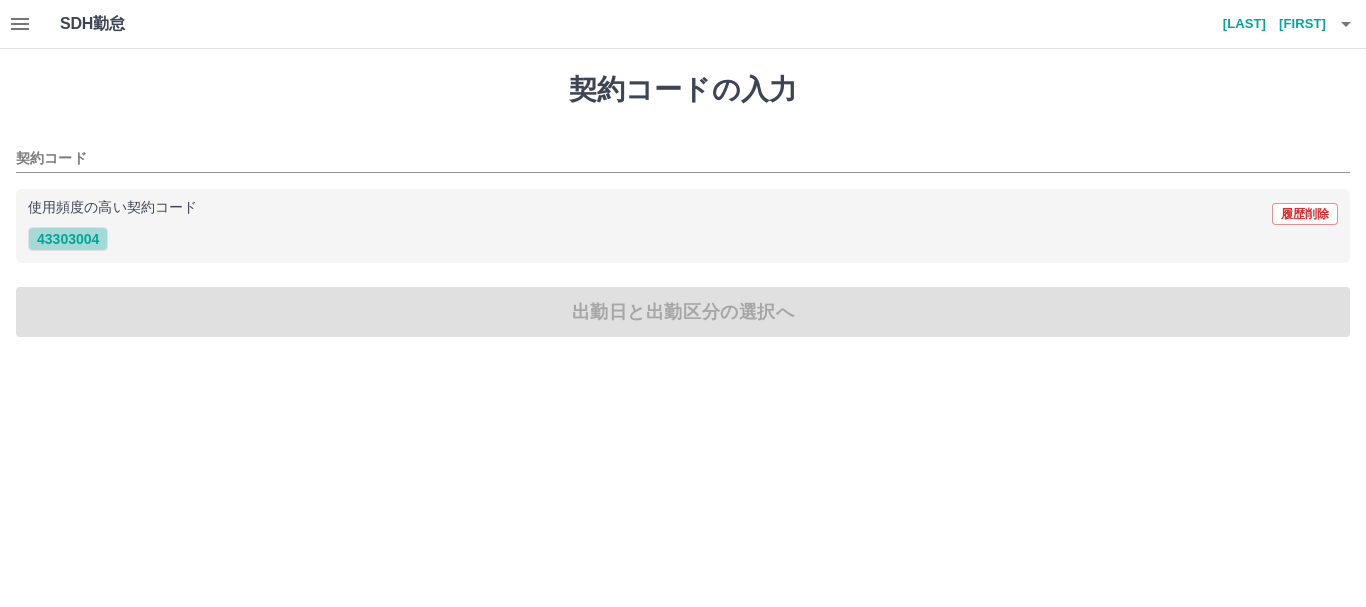 click on "43303004" at bounding box center [68, 239] 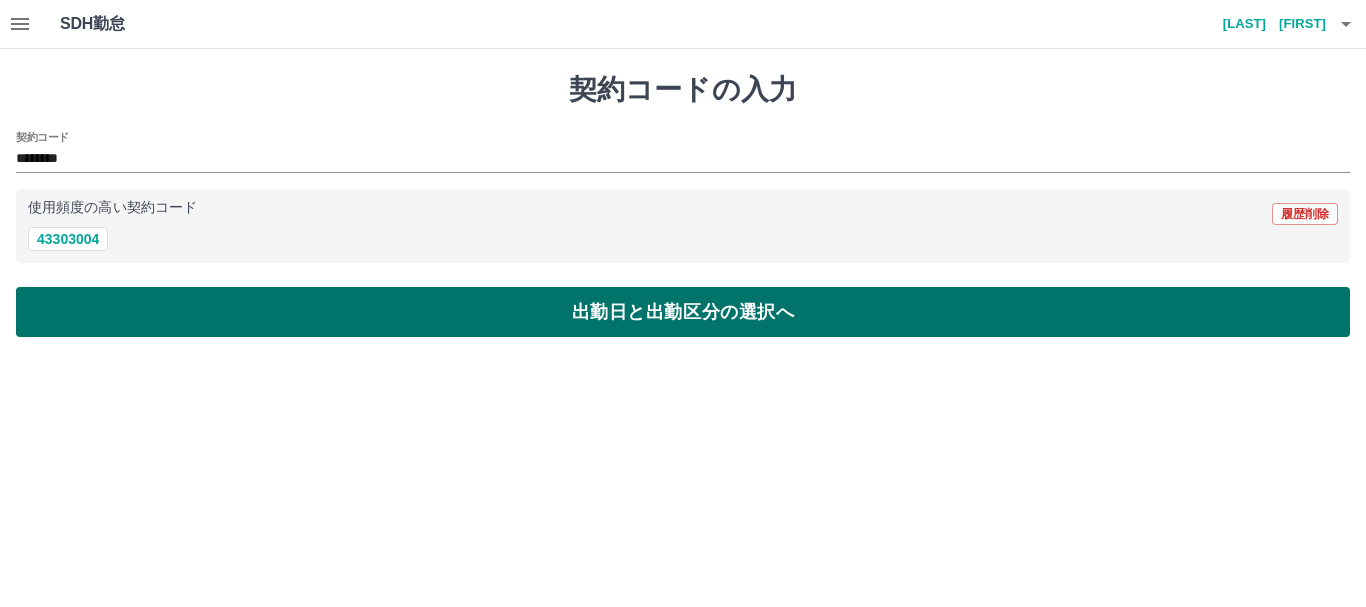 click on "出勤日と出勤区分の選択へ" at bounding box center (683, 312) 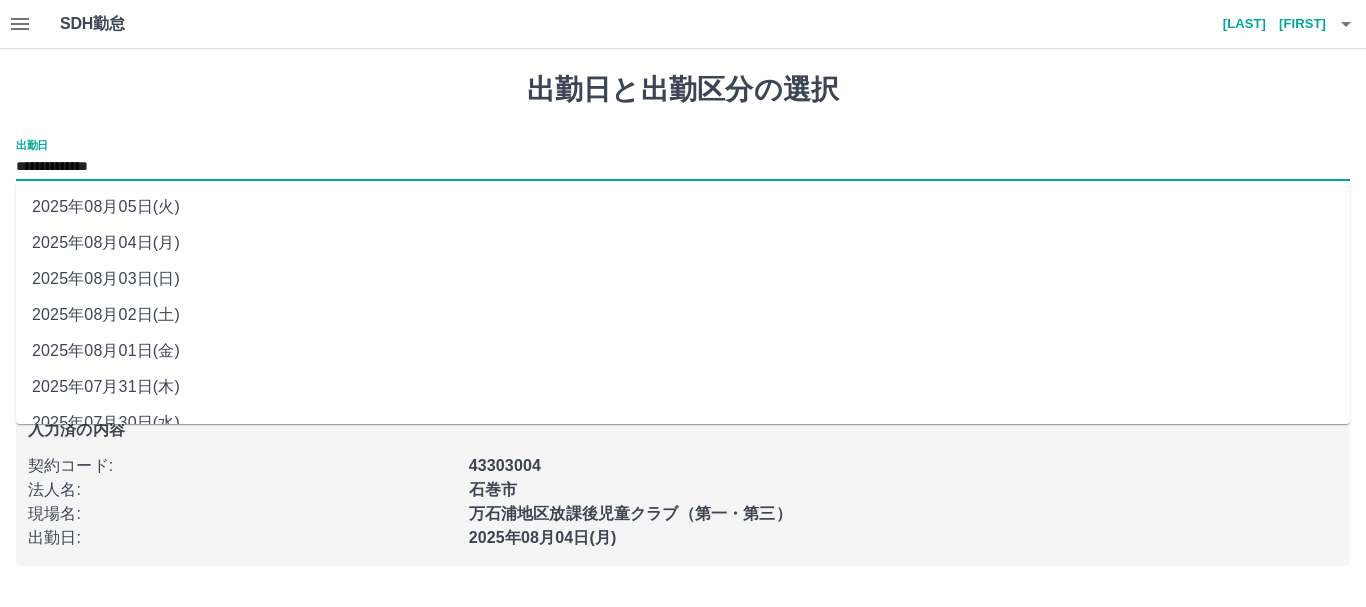 click on "**********" at bounding box center (683, 167) 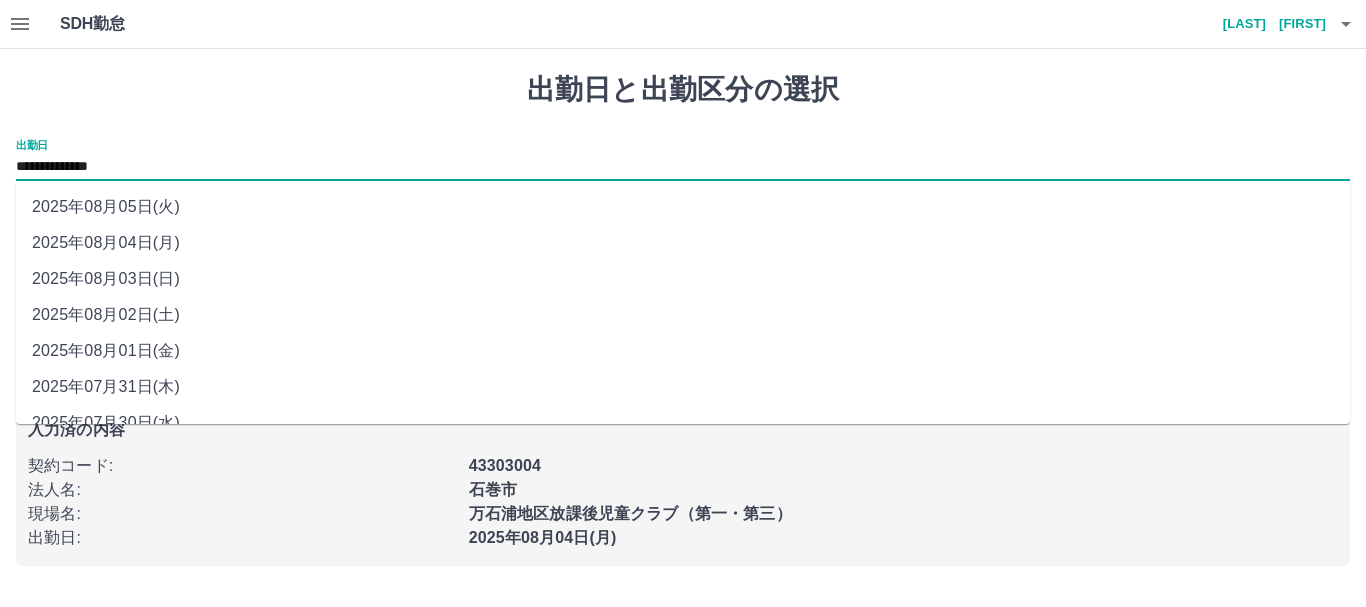 click on "2025年08月01日(金)" at bounding box center [683, 351] 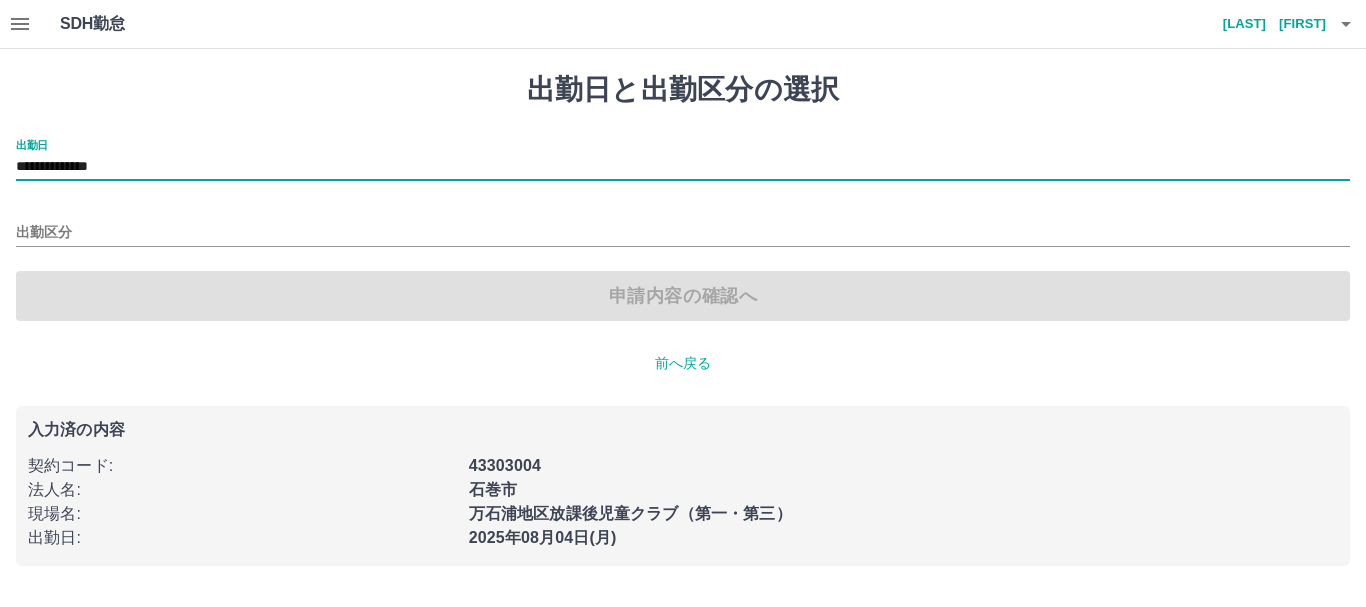 type on "**********" 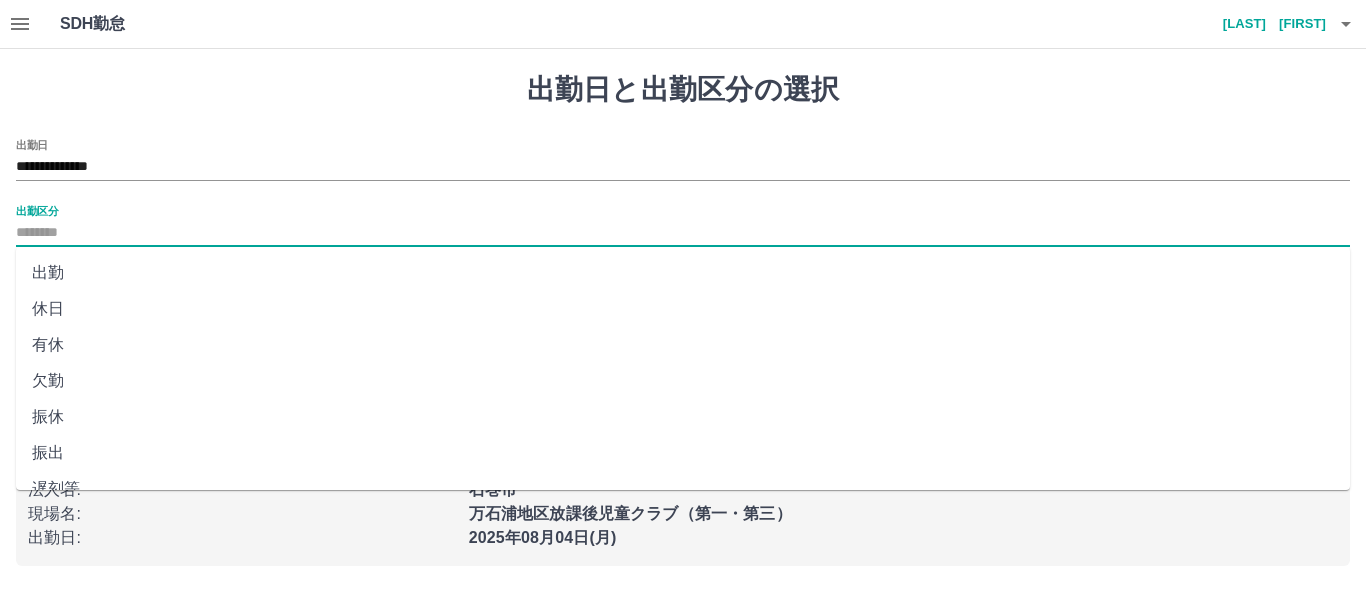 click on "出勤区分" at bounding box center (683, 233) 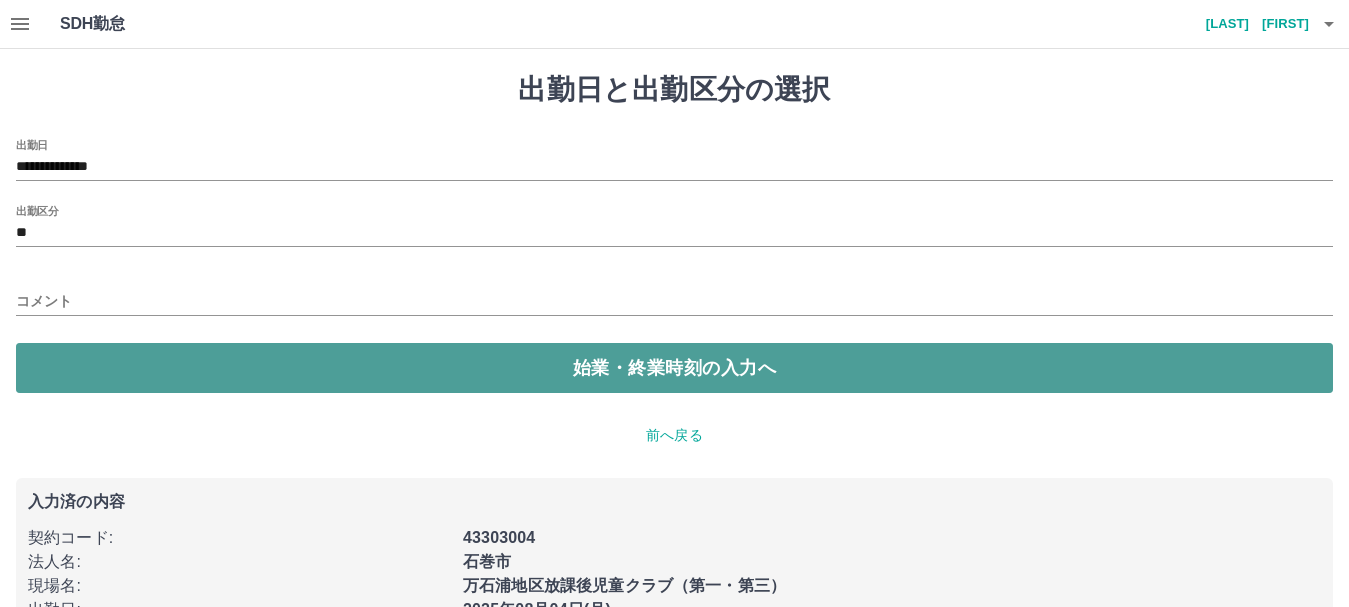 click on "始業・終業時刻の入力へ" at bounding box center [674, 368] 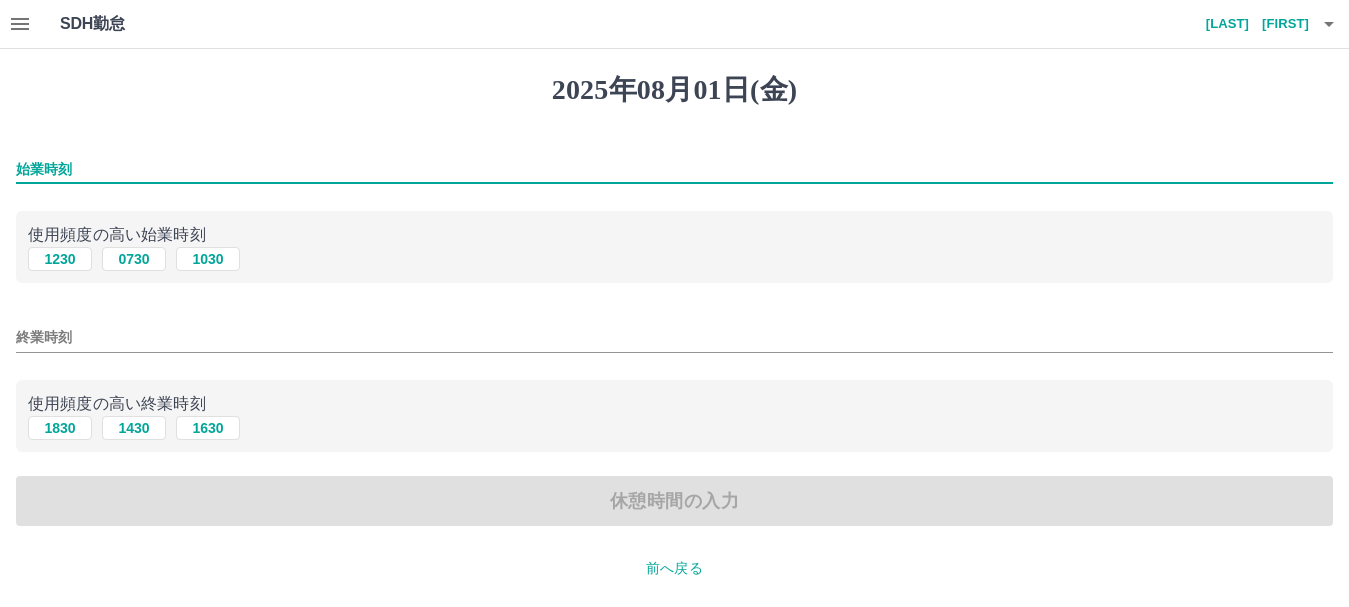 click on "始業時刻" at bounding box center (674, 169) 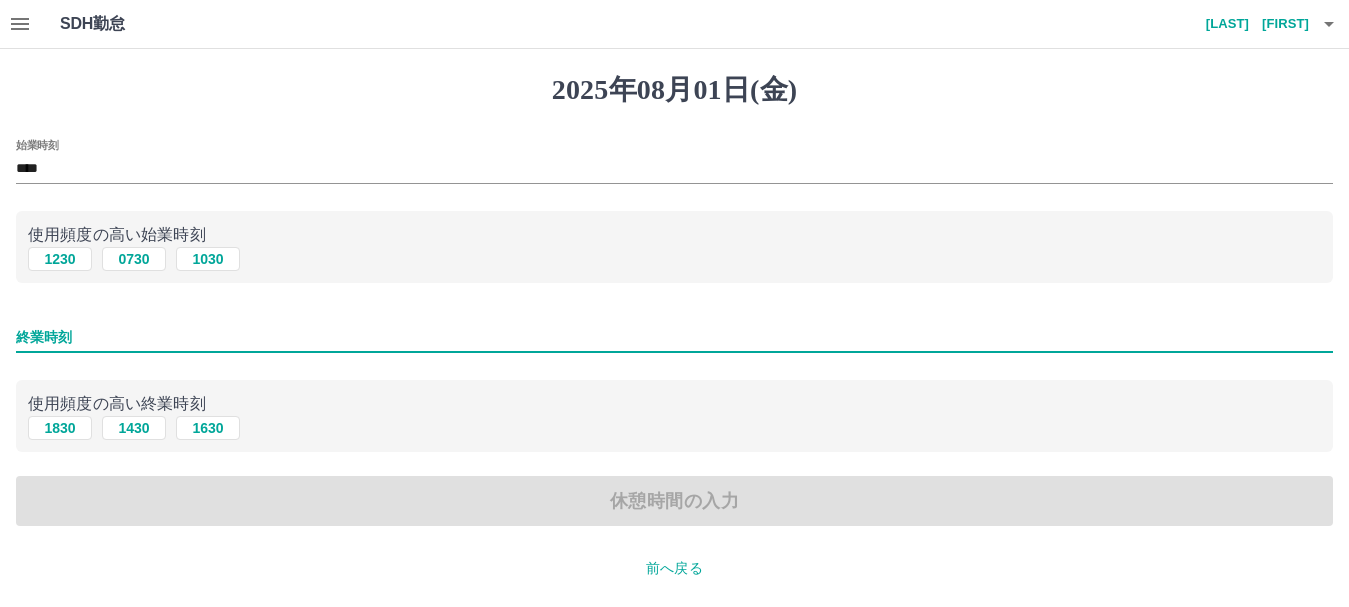 click on "終業時刻" at bounding box center (674, 337) 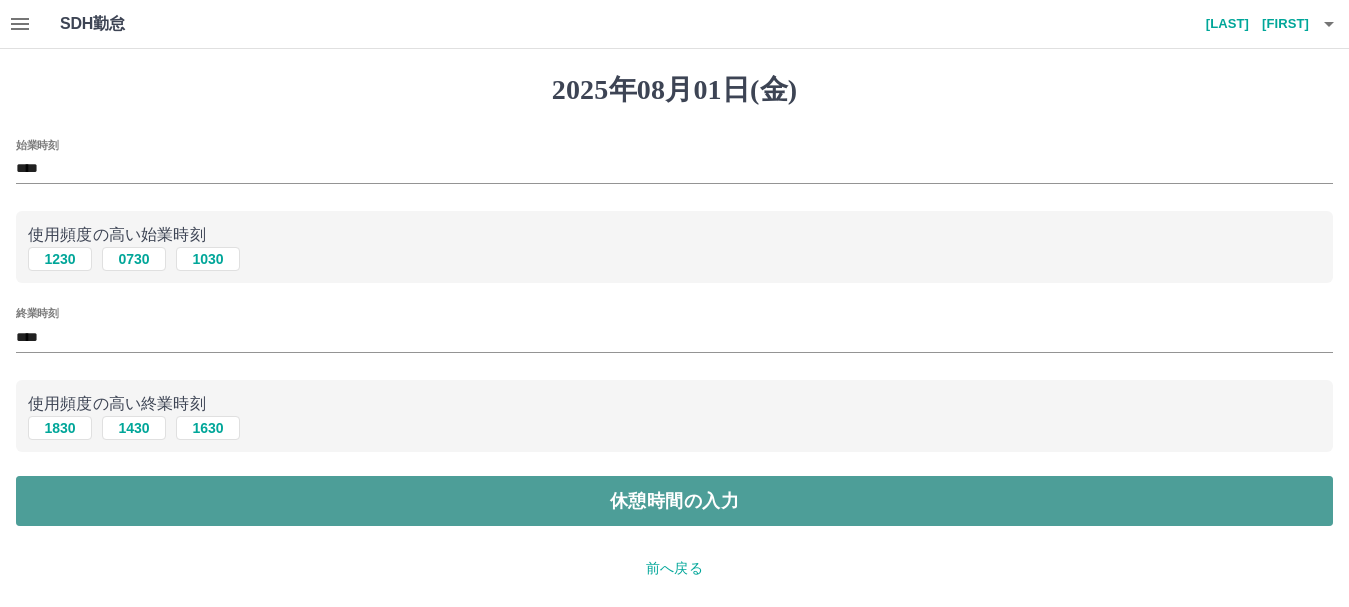 click on "休憩時間の入力" at bounding box center (674, 501) 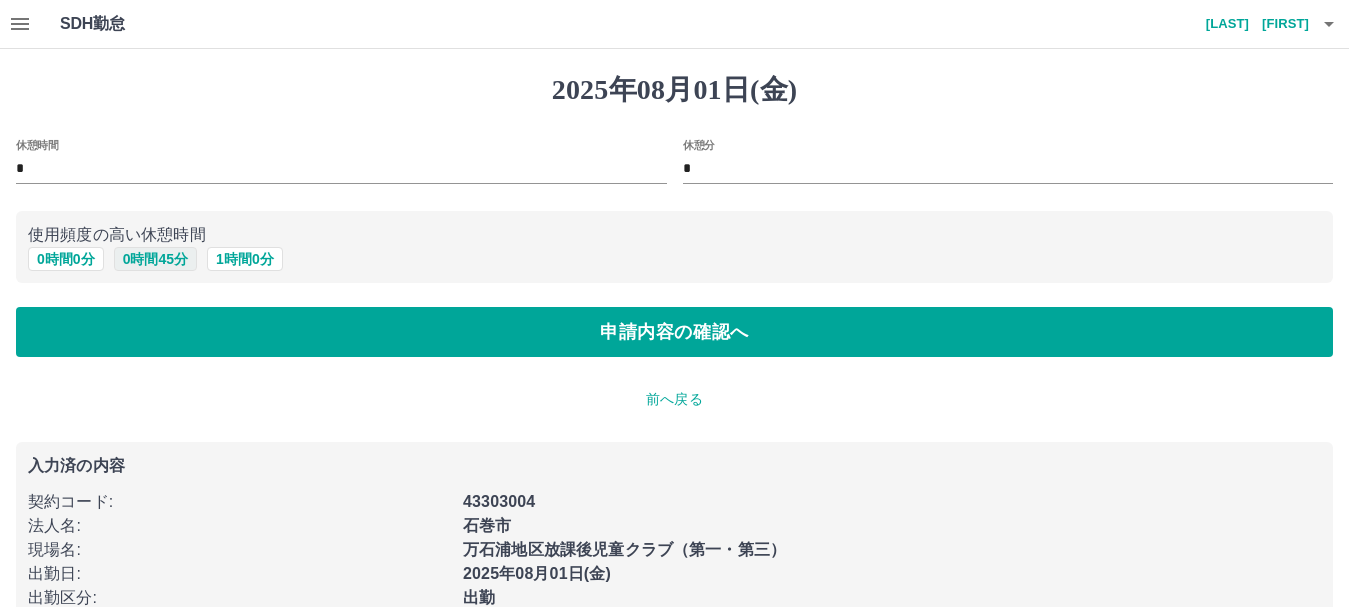 click on "0 時間 45 分" at bounding box center (155, 259) 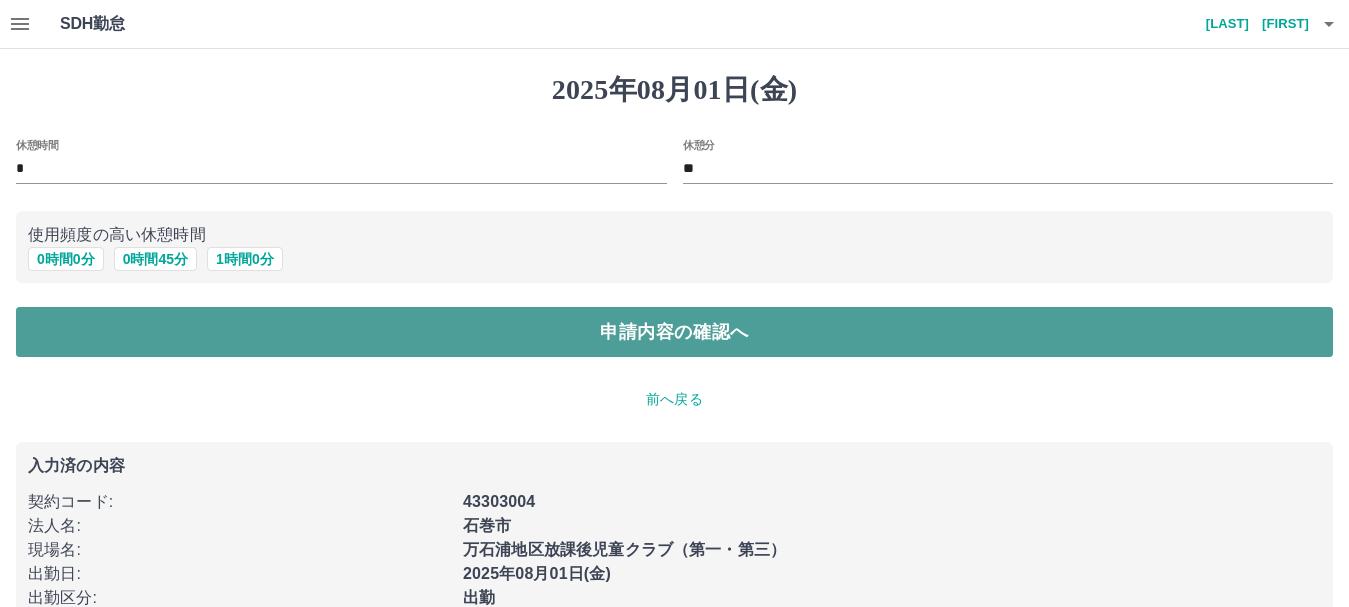 click on "申請内容の確認へ" at bounding box center (674, 332) 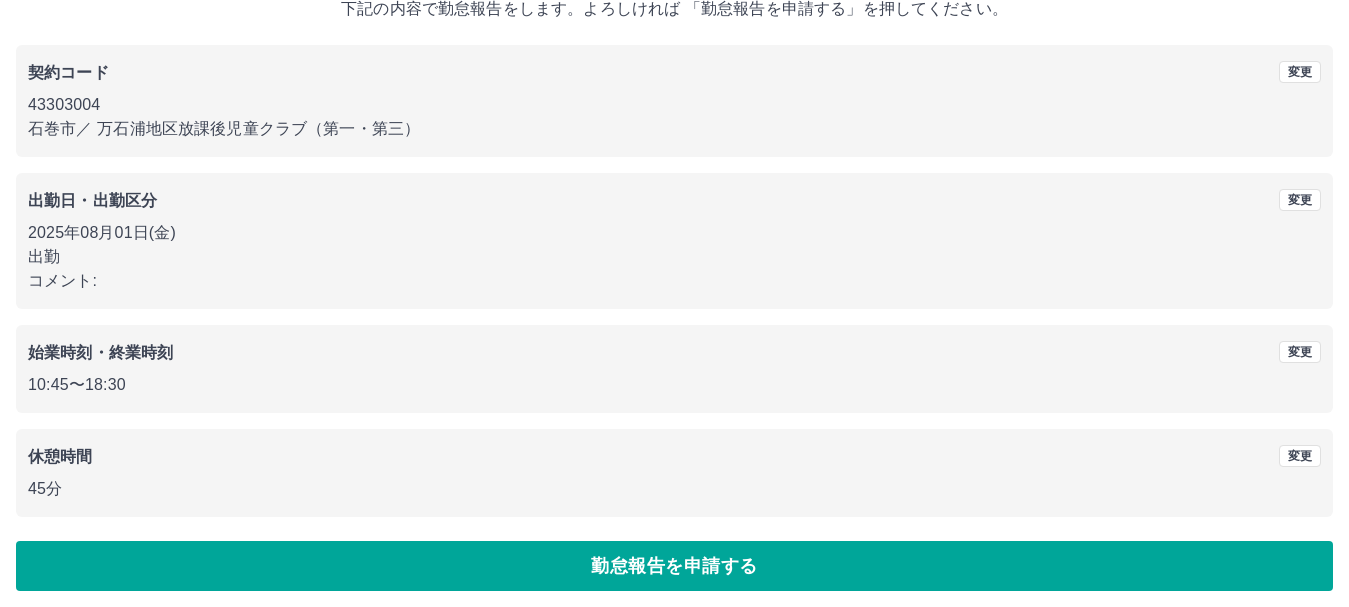scroll, scrollTop: 142, scrollLeft: 0, axis: vertical 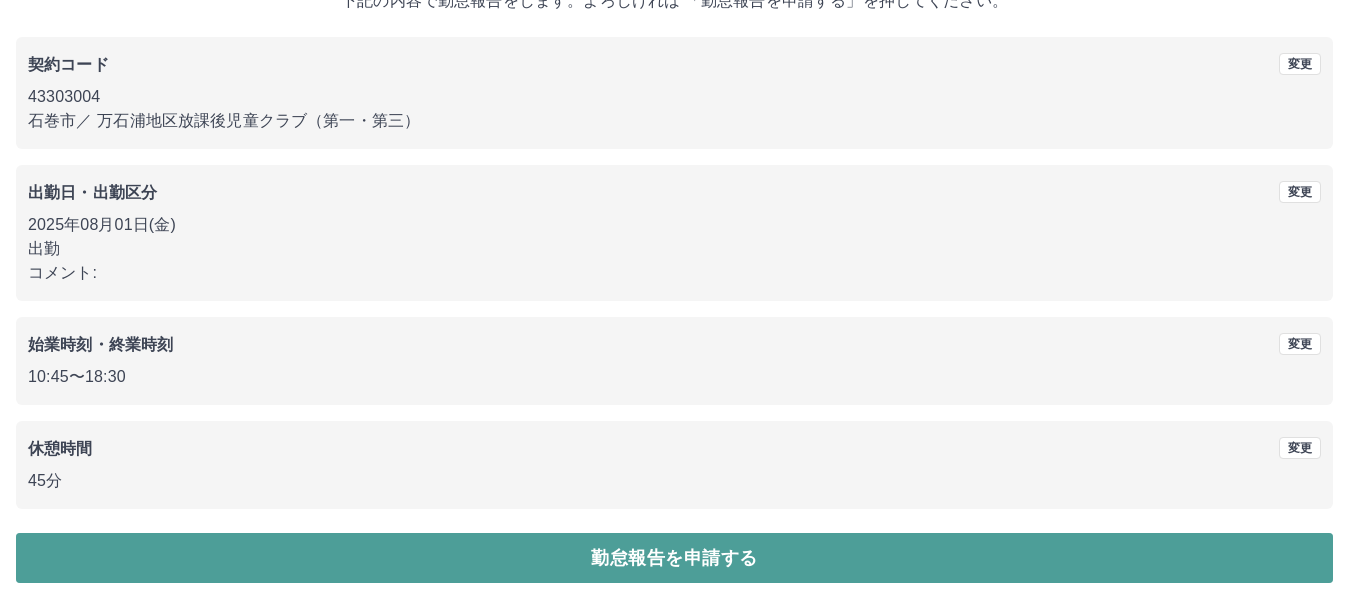 click on "勤怠報告を申請する" at bounding box center (674, 558) 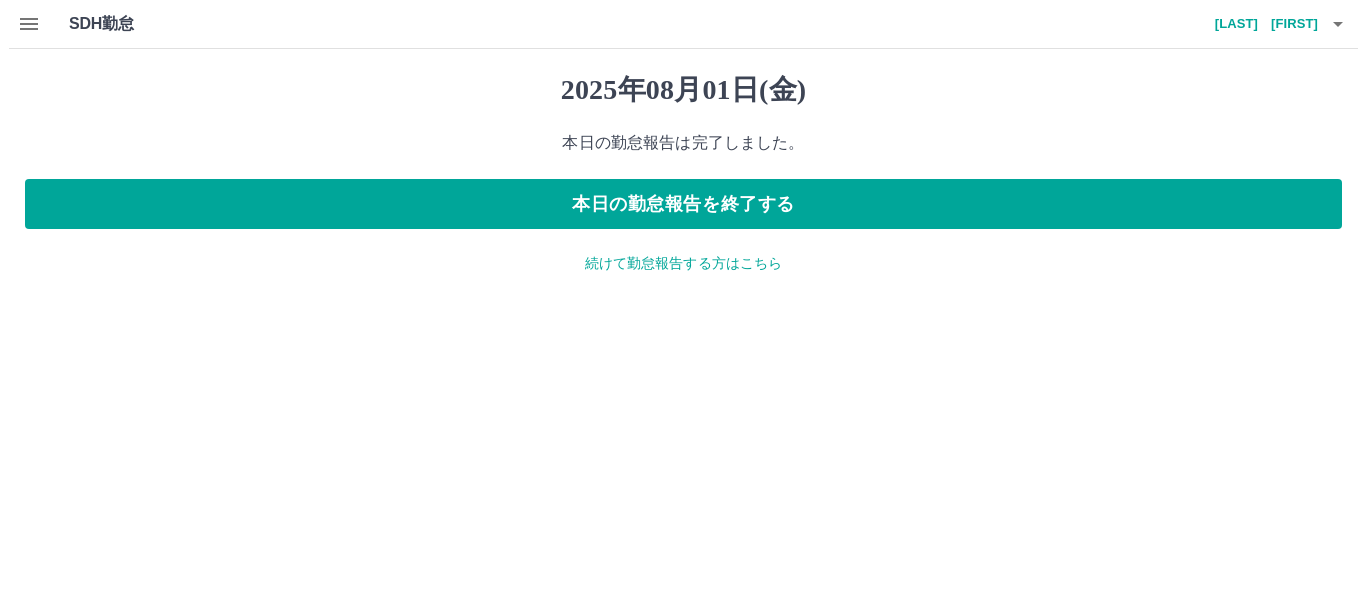 scroll, scrollTop: 0, scrollLeft: 0, axis: both 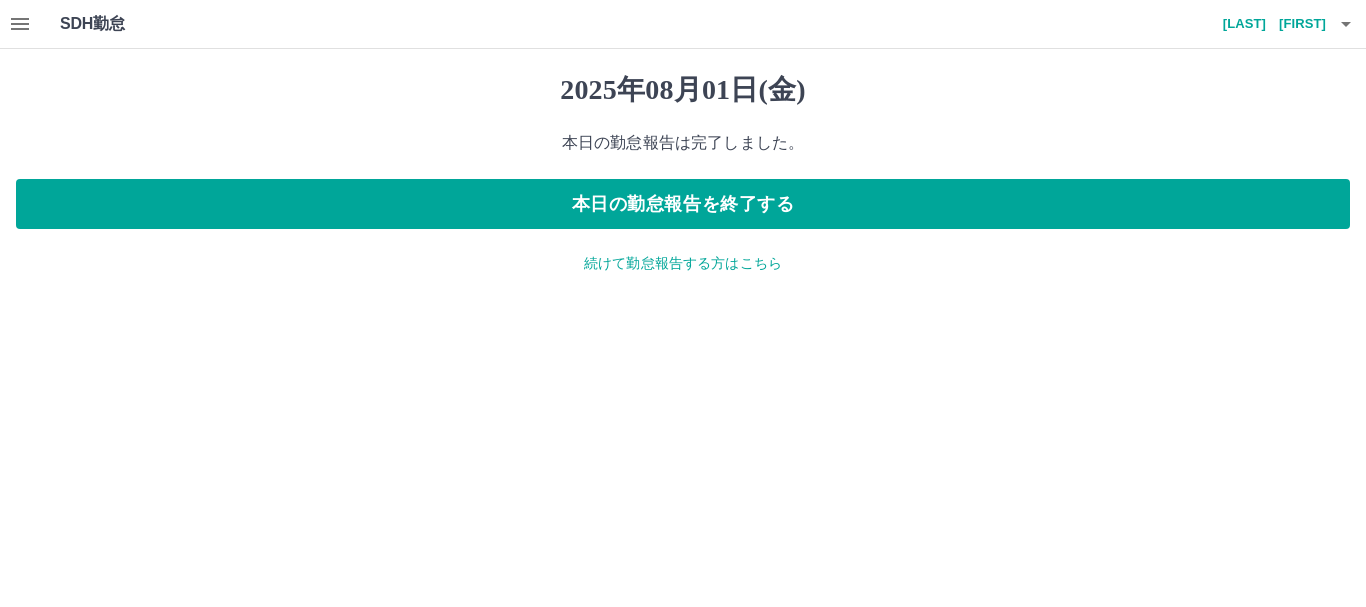 click on "続けて勤怠報告する方はこちら" at bounding box center (683, 263) 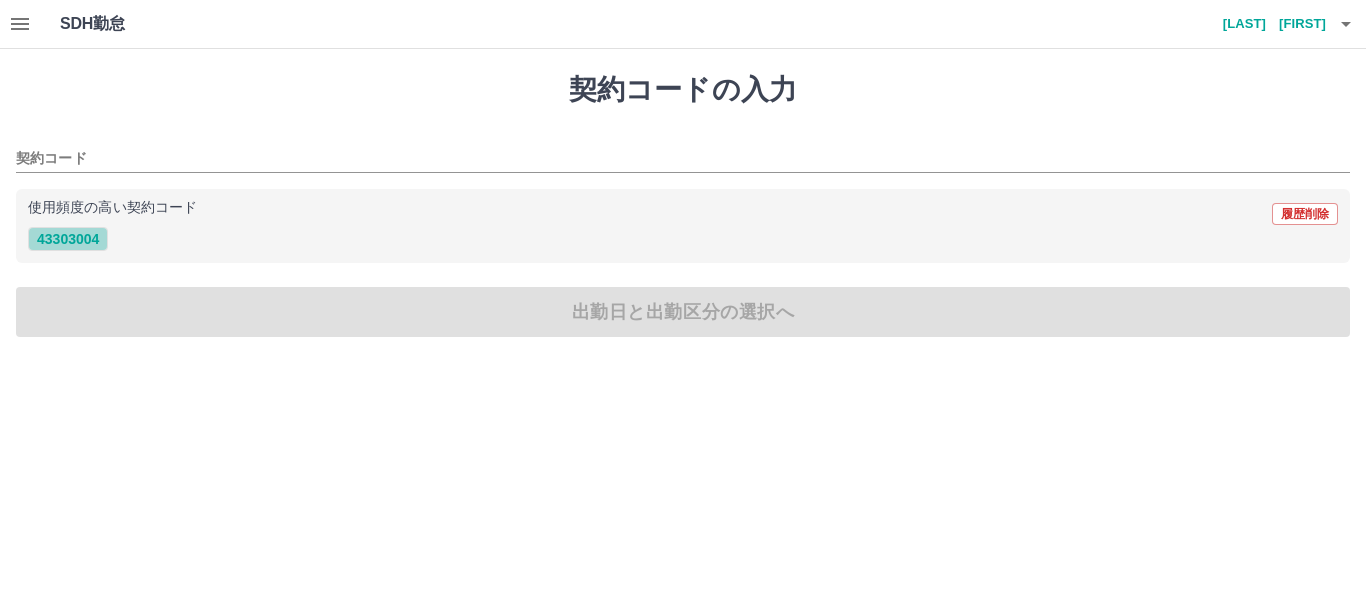 click on "43303004" at bounding box center (68, 239) 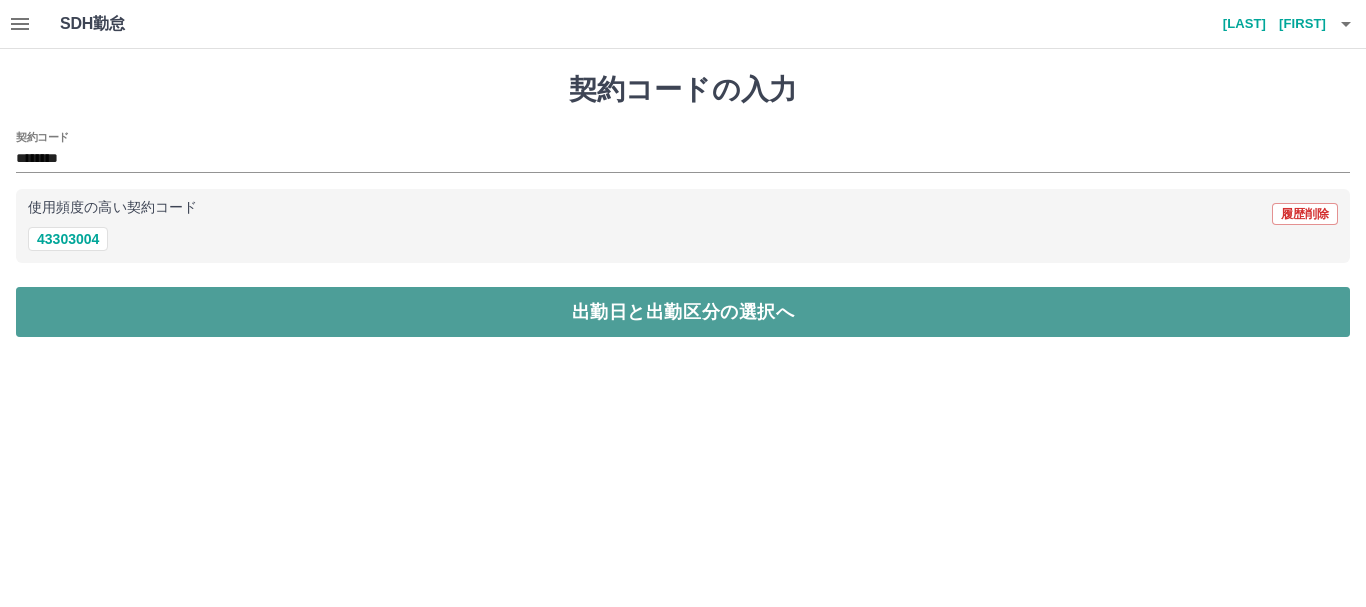 drag, startPoint x: 518, startPoint y: 315, endPoint x: 480, endPoint y: 316, distance: 38.013157 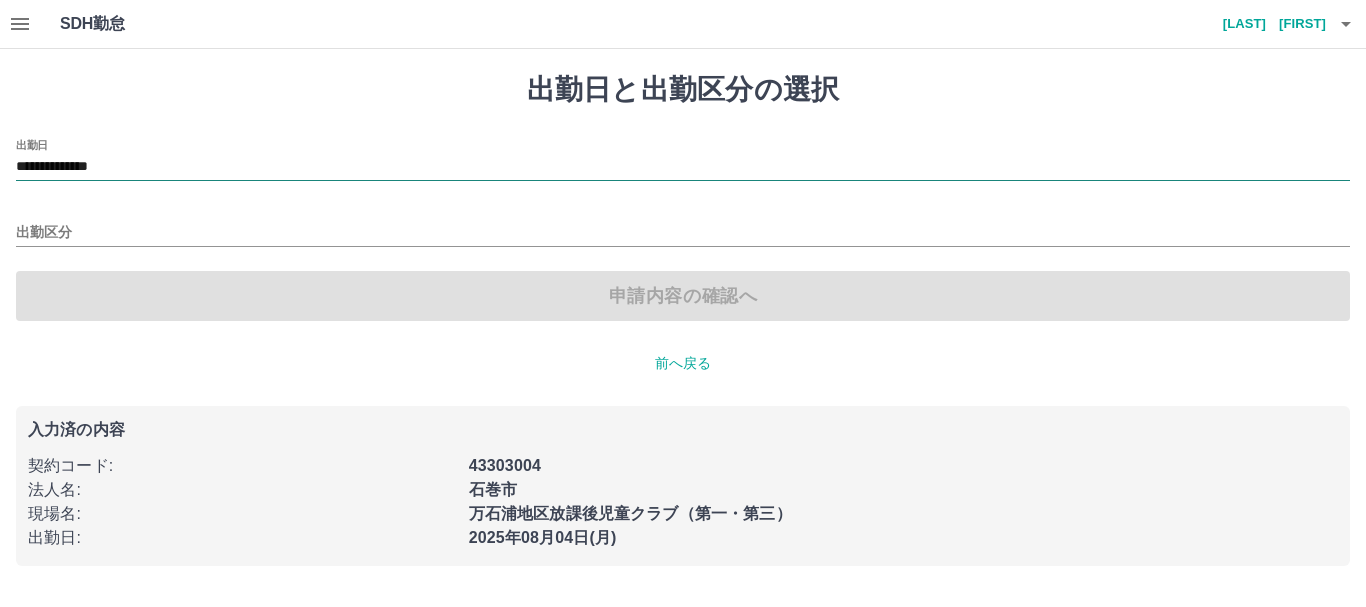 click on "**********" at bounding box center (683, 167) 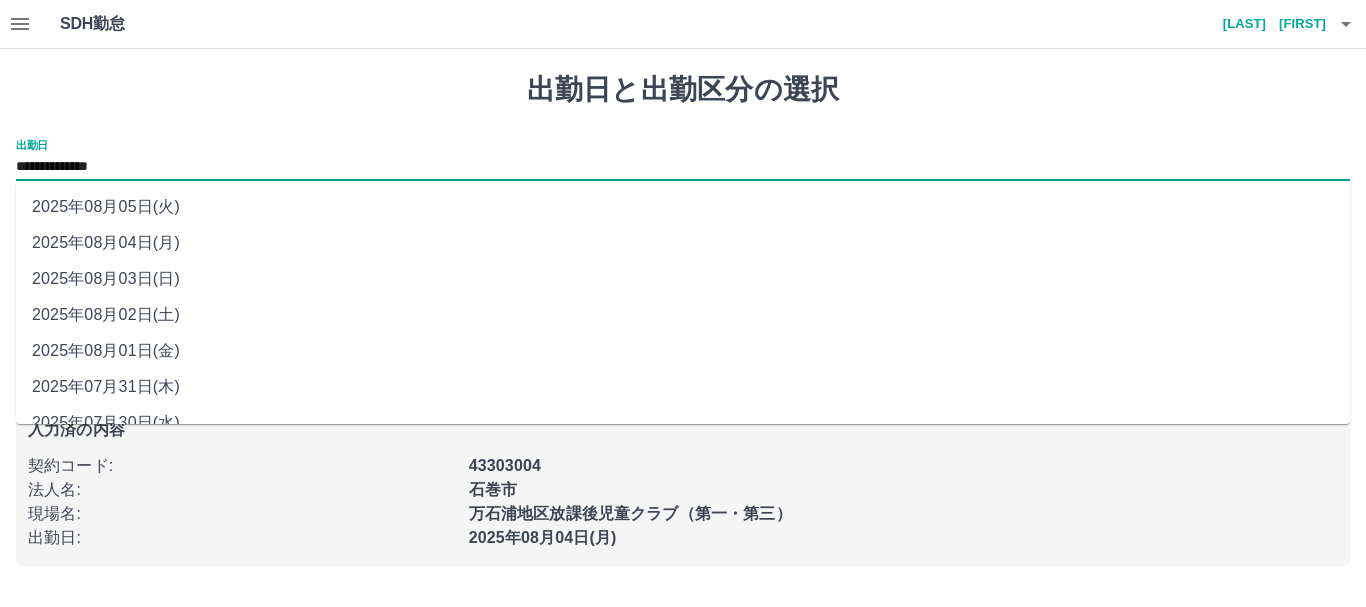 click on "2025年08月02日(土)" at bounding box center [683, 315] 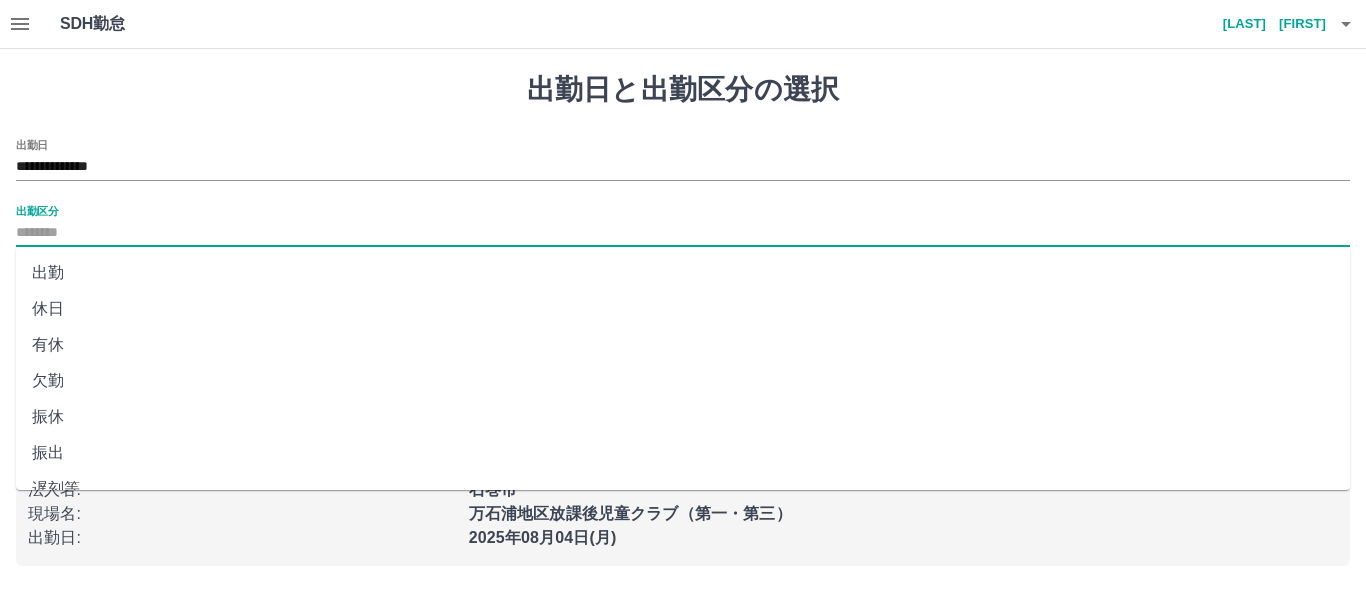 click on "出勤区分" at bounding box center [683, 233] 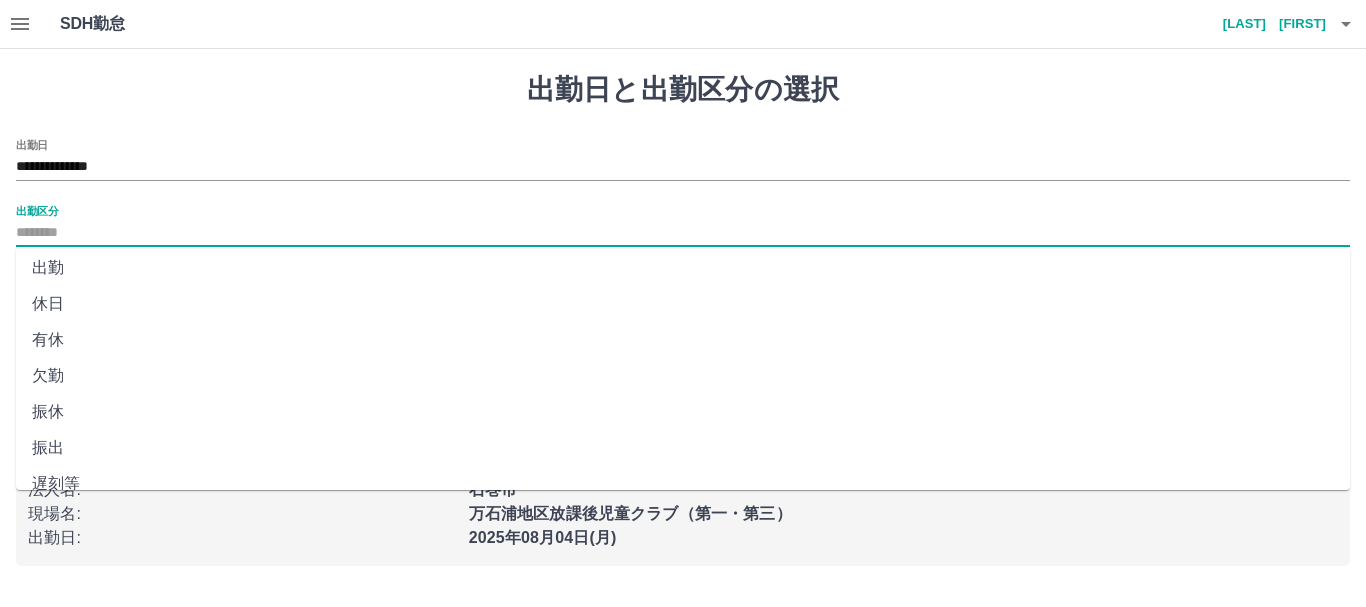 scroll, scrollTop: 0, scrollLeft: 0, axis: both 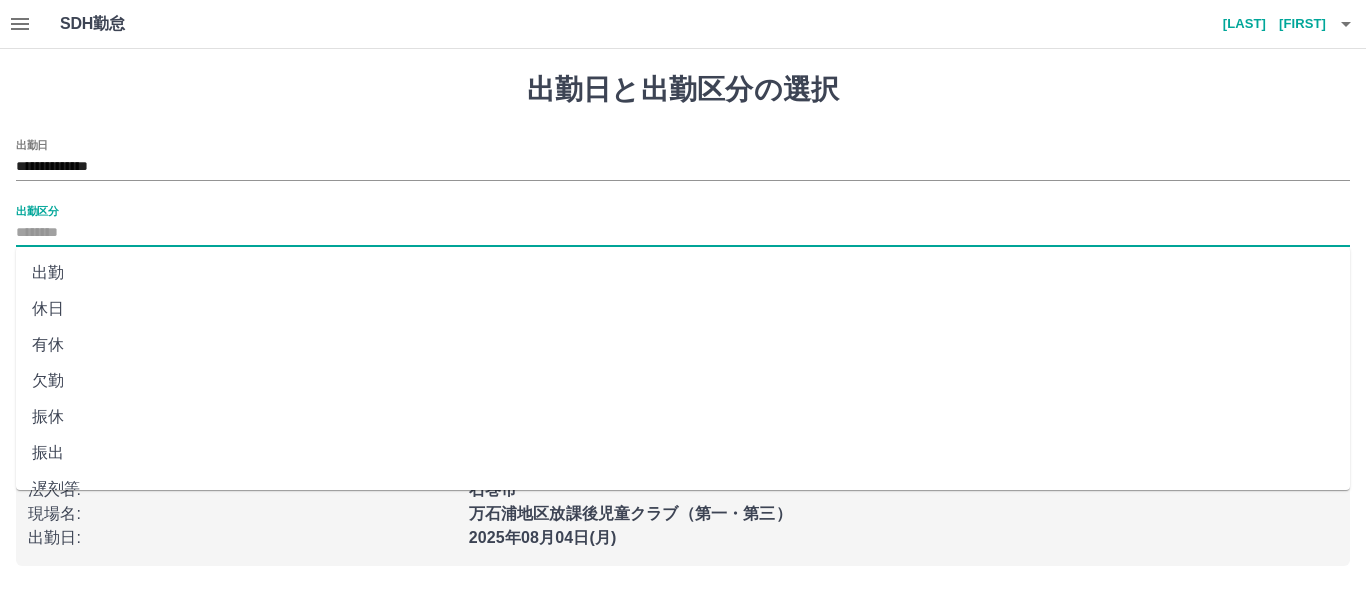 click on "休日" at bounding box center [683, 309] 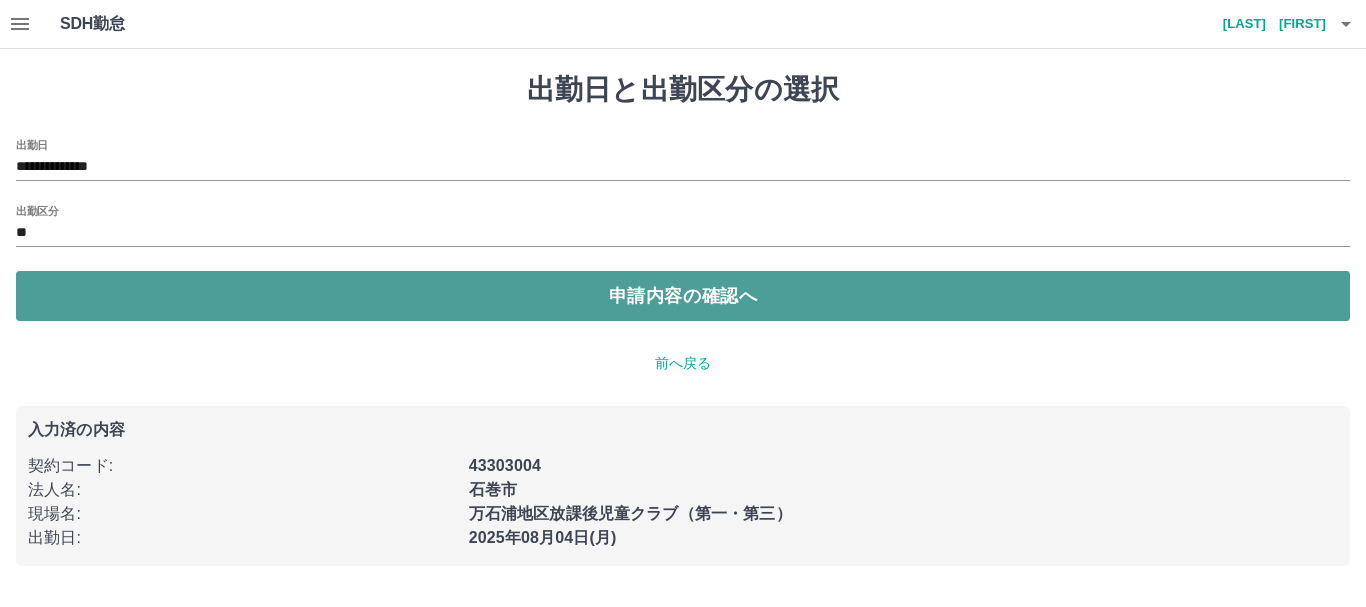 click on "申請内容の確認へ" at bounding box center [683, 296] 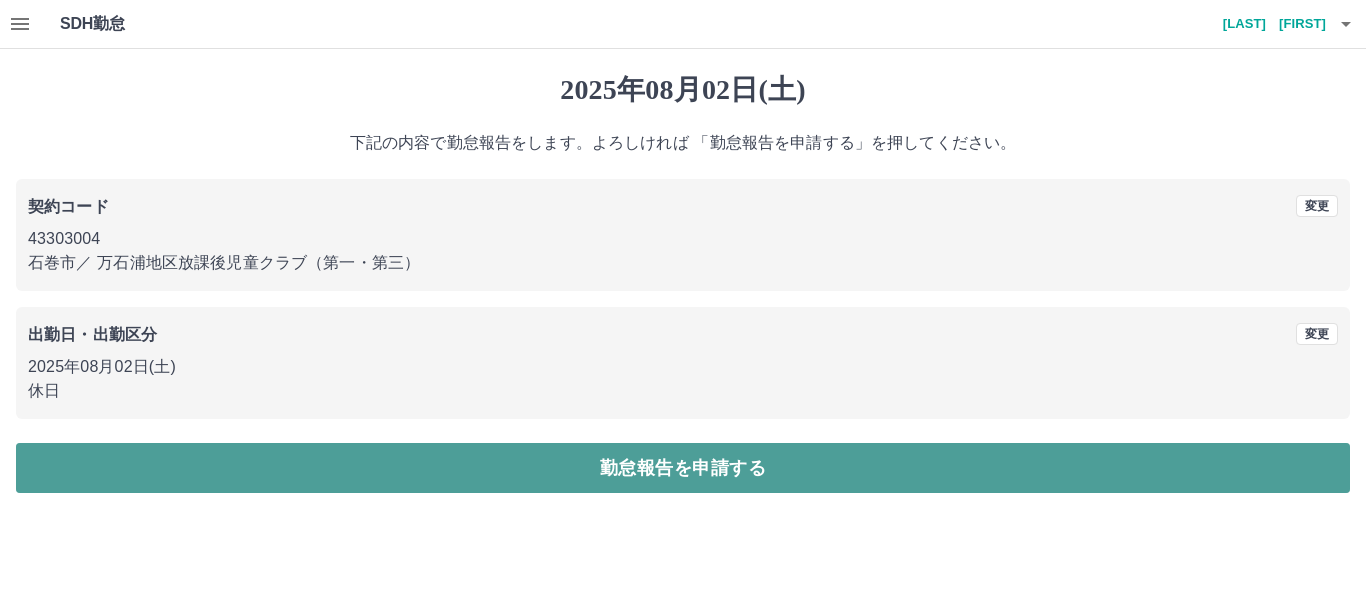 click on "勤怠報告を申請する" at bounding box center (683, 468) 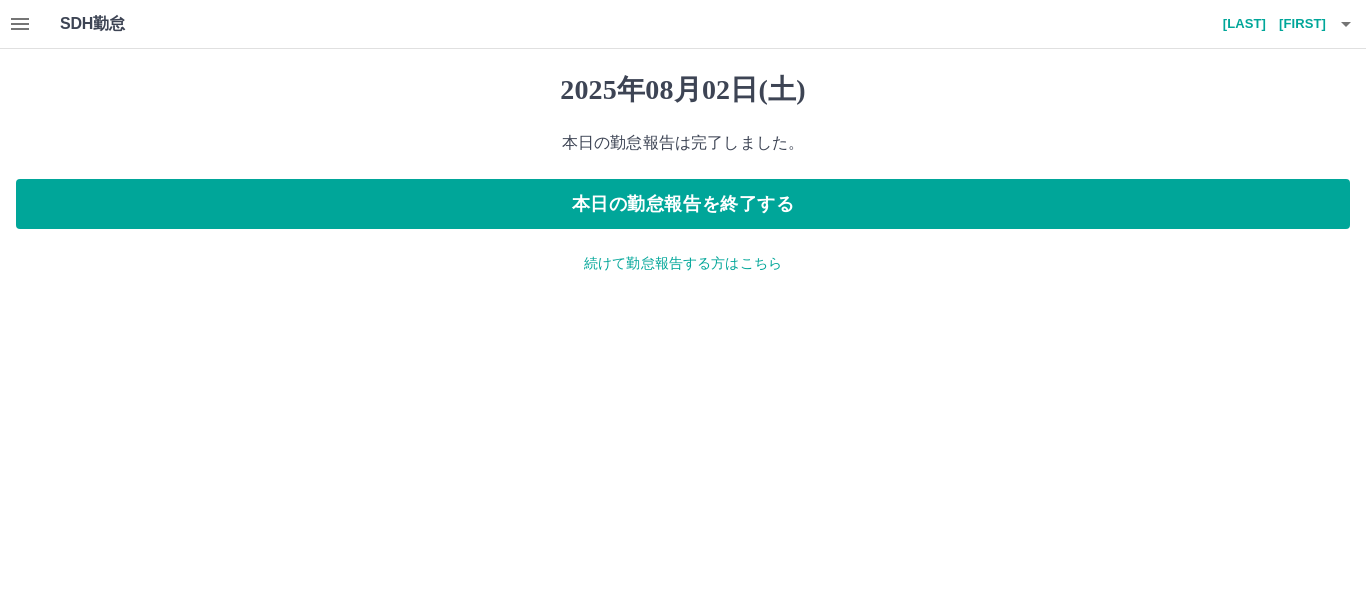 click on "続けて勤怠報告する方はこちら" at bounding box center (683, 263) 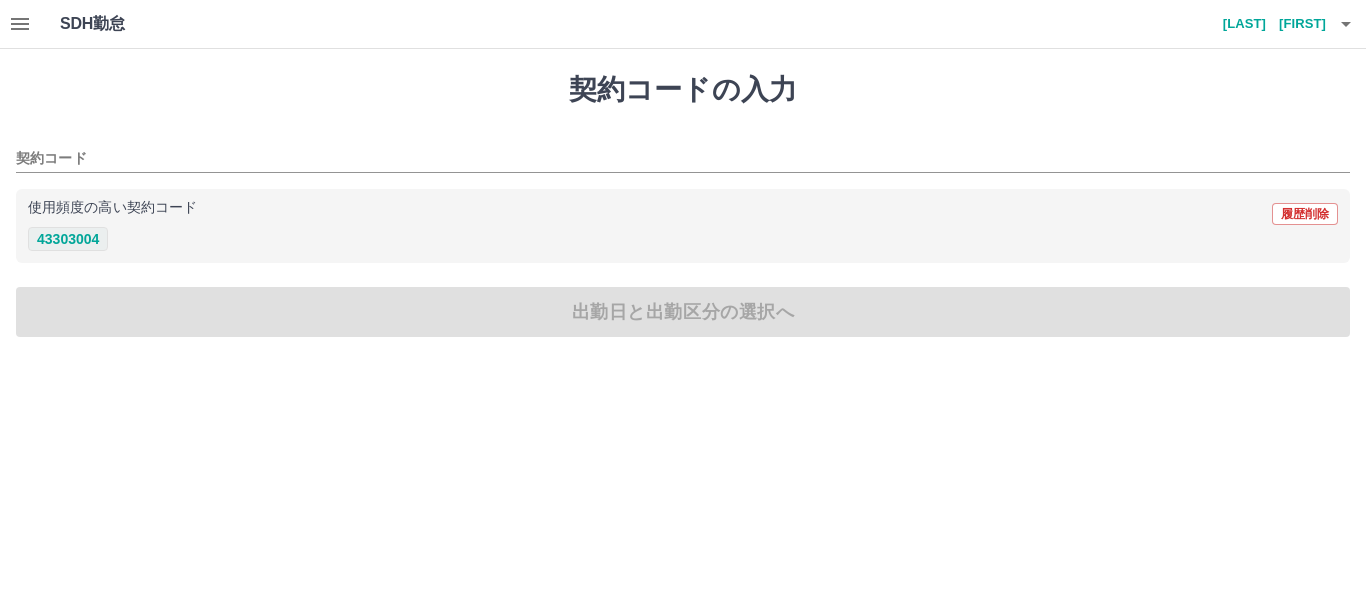 click on "43303004" at bounding box center (68, 239) 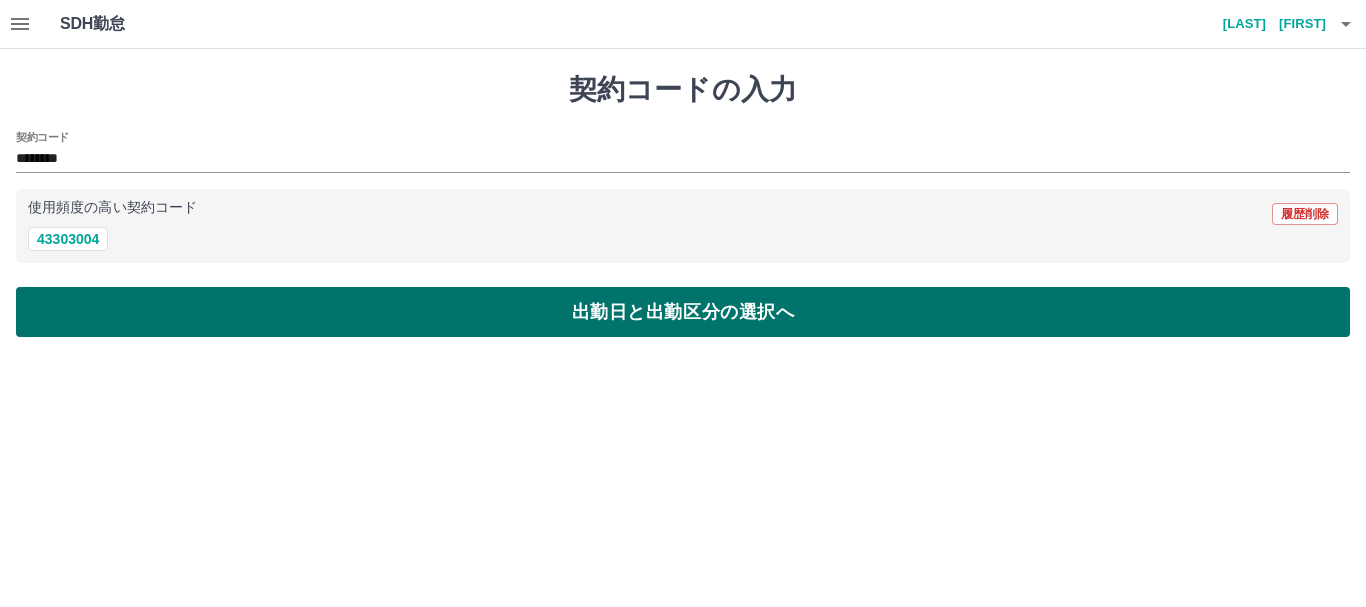 drag, startPoint x: 562, startPoint y: 311, endPoint x: 541, endPoint y: 314, distance: 21.213203 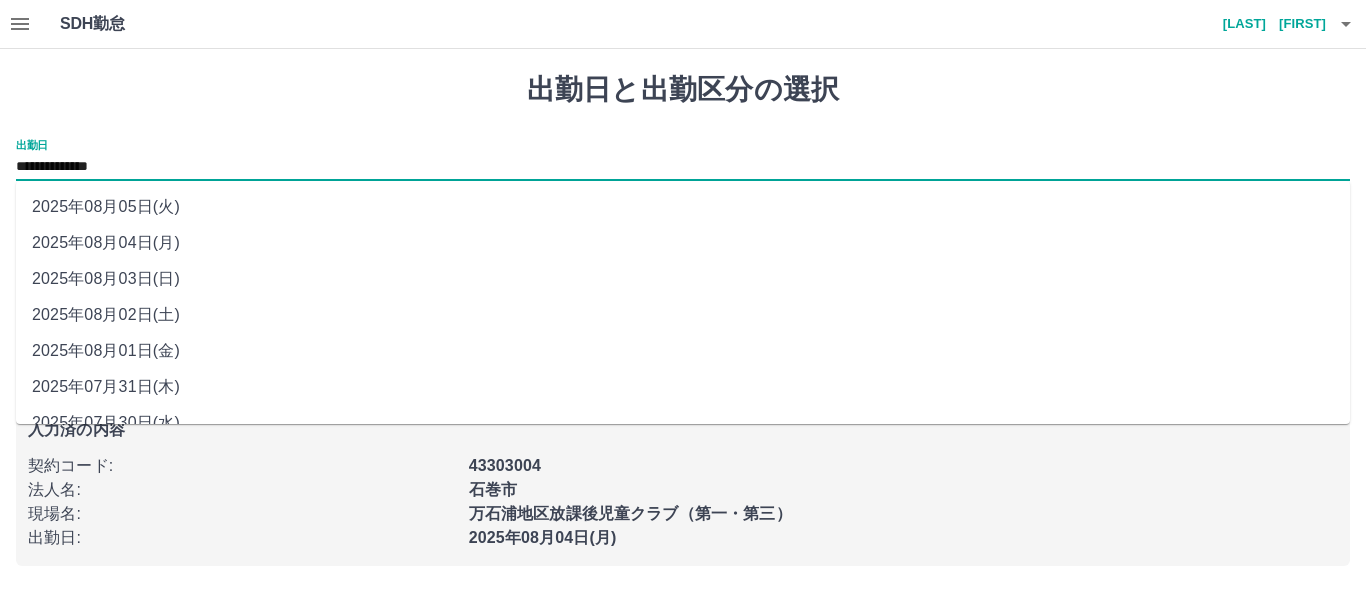 click on "**********" at bounding box center [683, 167] 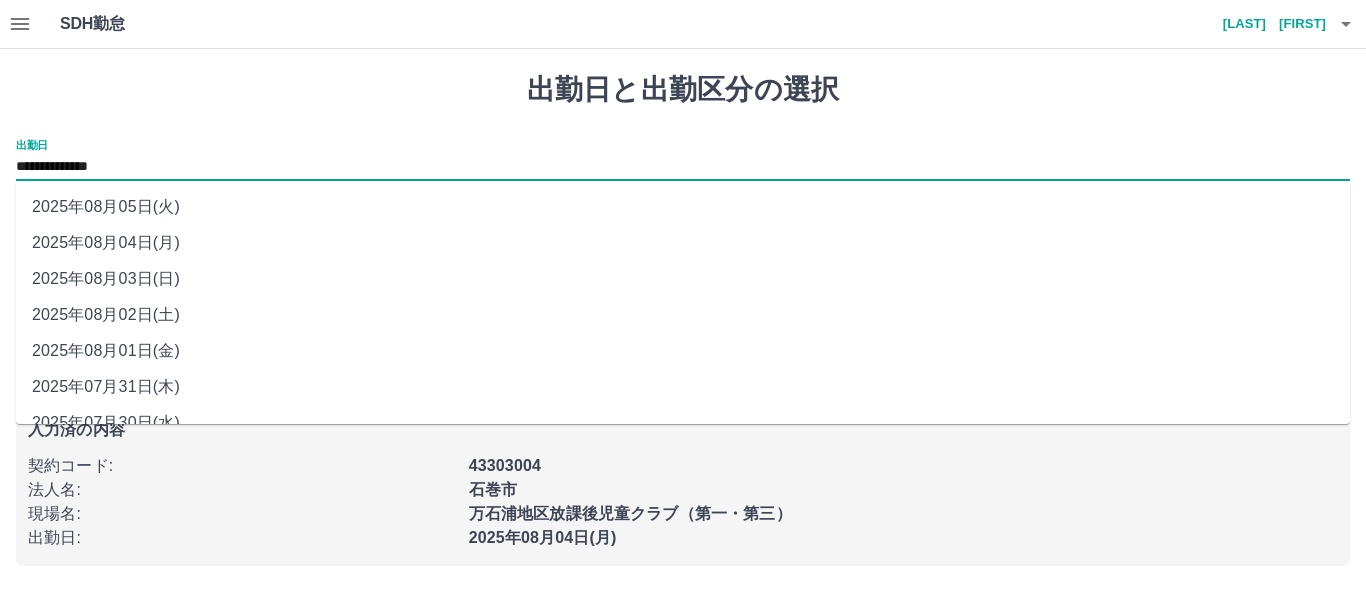 click on "2025年08月03日(日)" at bounding box center (683, 279) 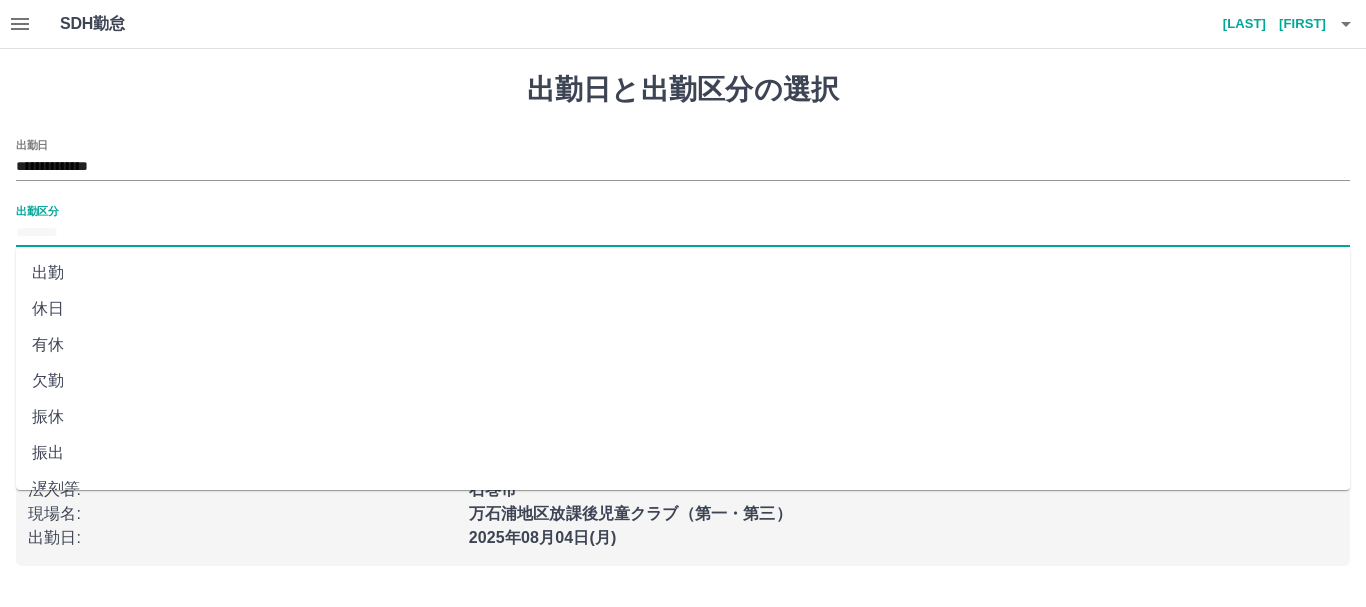 click on "出勤区分" at bounding box center [683, 233] 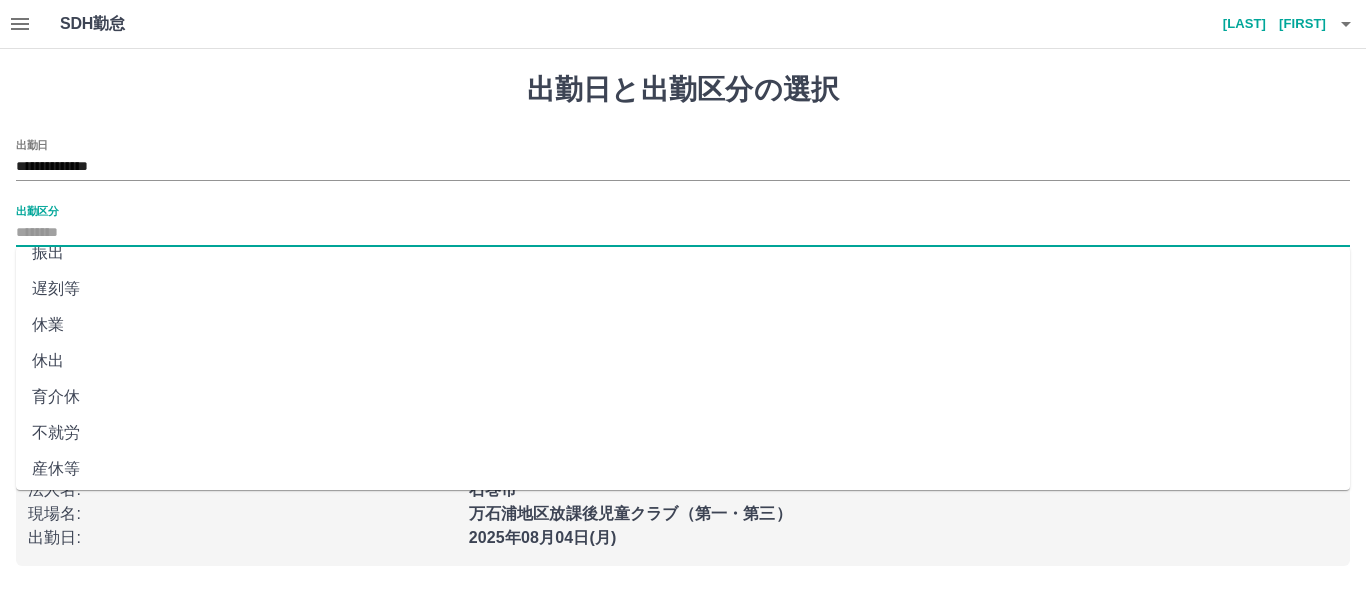 scroll, scrollTop: 400, scrollLeft: 0, axis: vertical 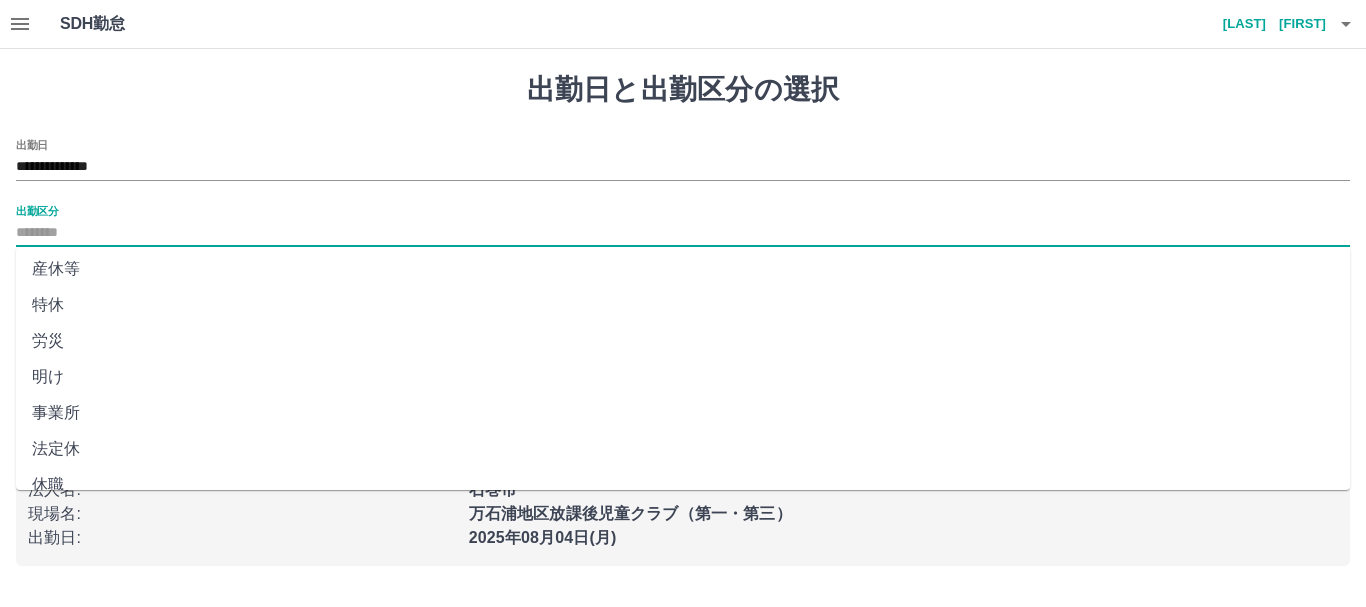 click on "法定休" at bounding box center (683, 449) 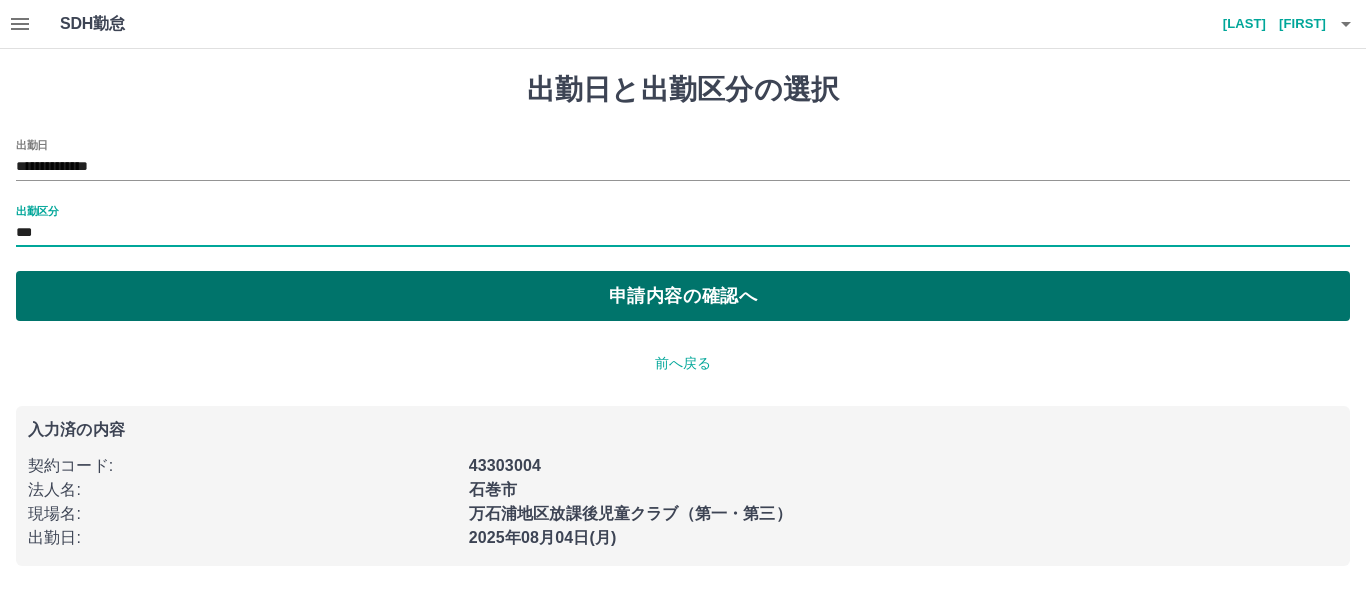 click on "申請内容の確認へ" at bounding box center (683, 296) 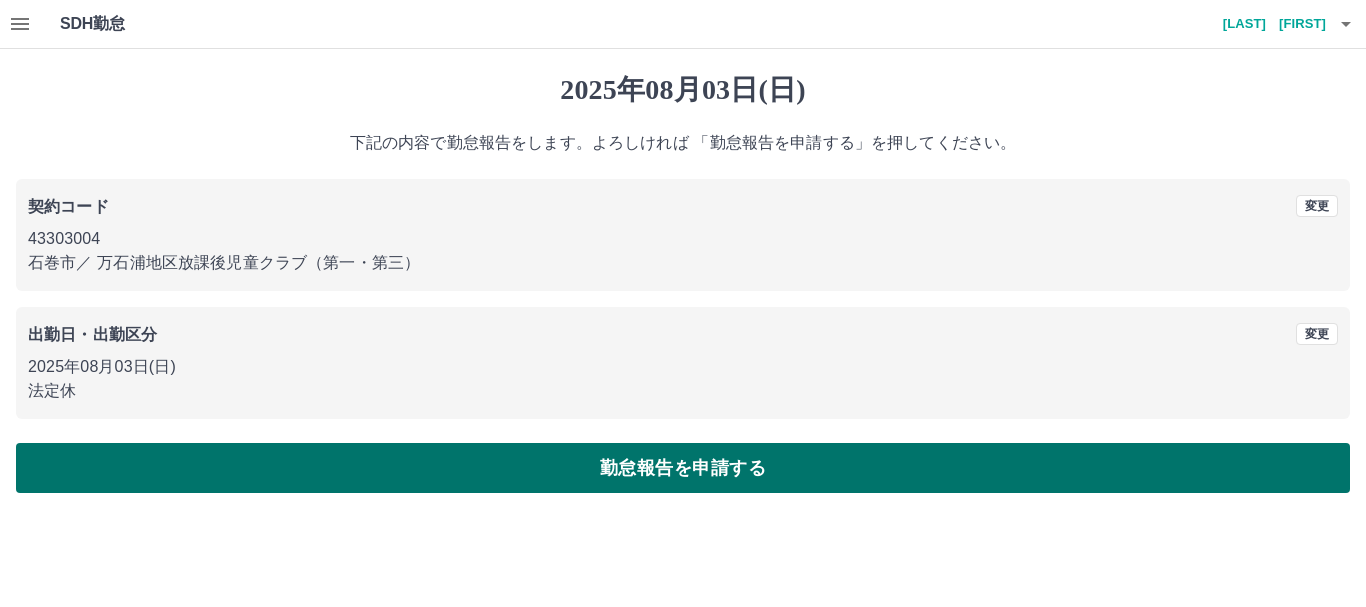click on "勤怠報告を申請する" at bounding box center (683, 468) 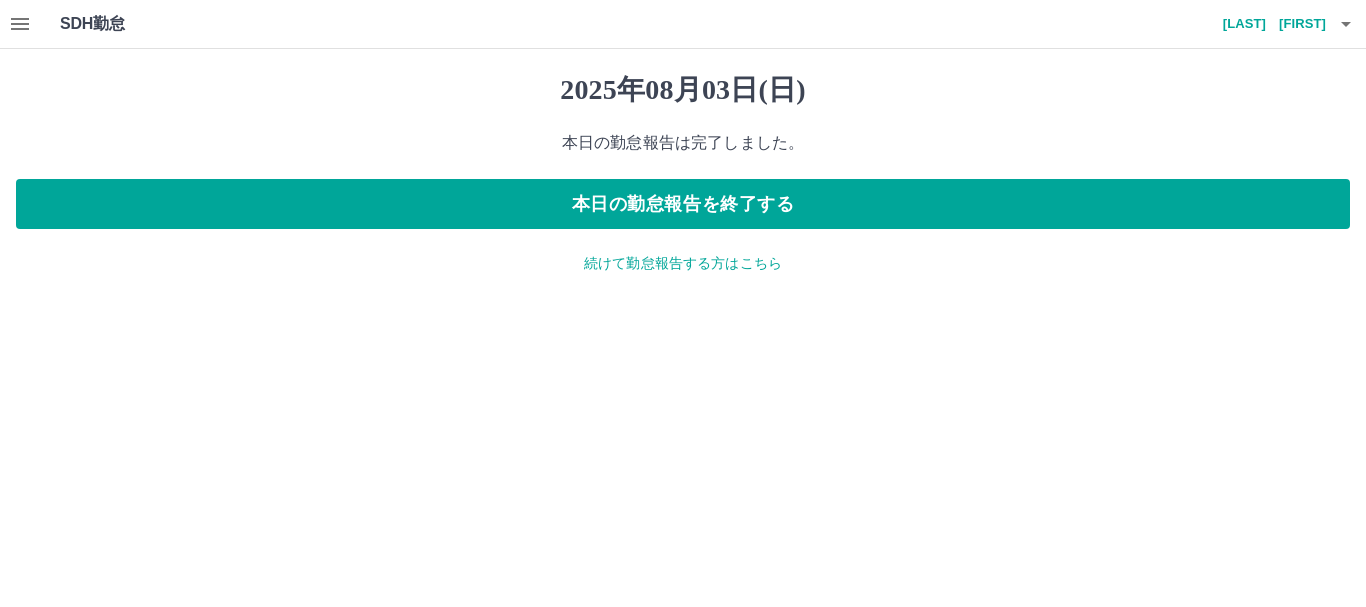 click on "[LAST]　[FIRST]" at bounding box center (1266, 24) 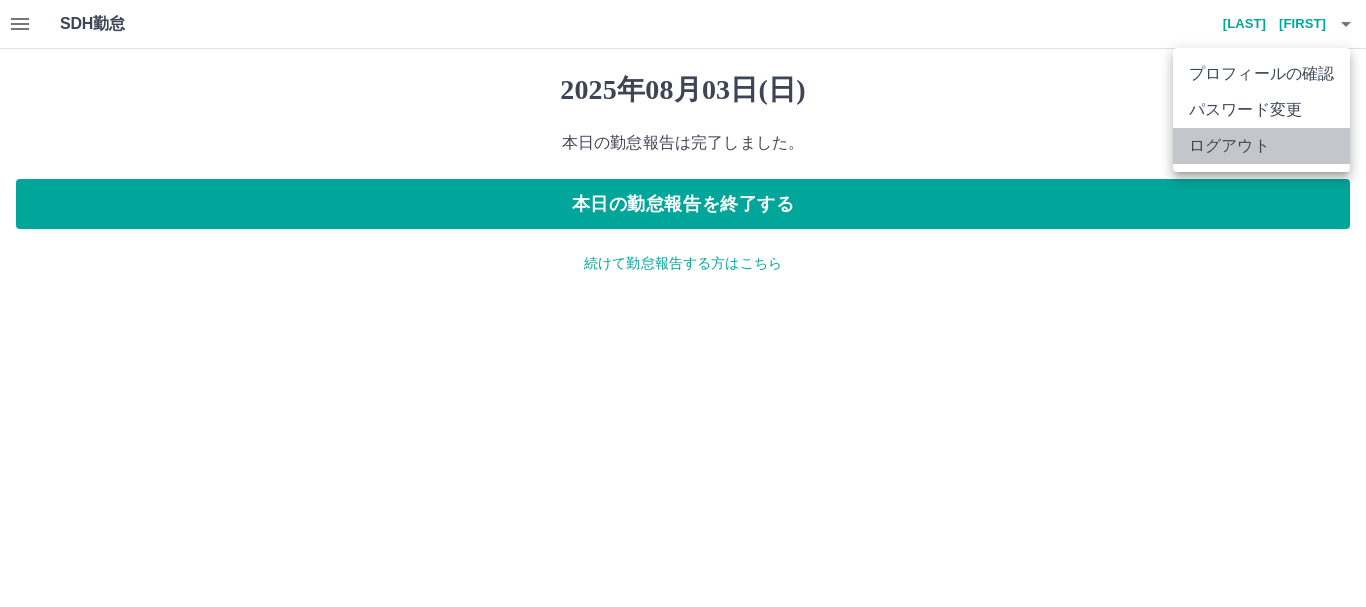 click on "ログアウト" at bounding box center [1261, 146] 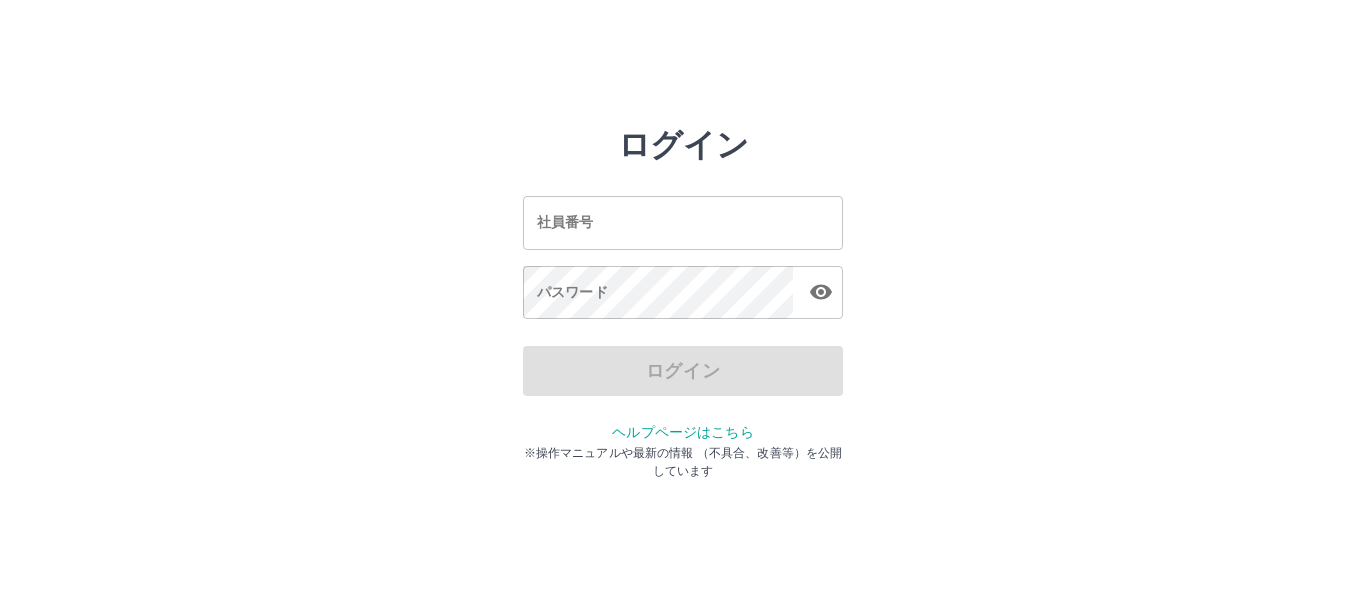 scroll, scrollTop: 0, scrollLeft: 0, axis: both 